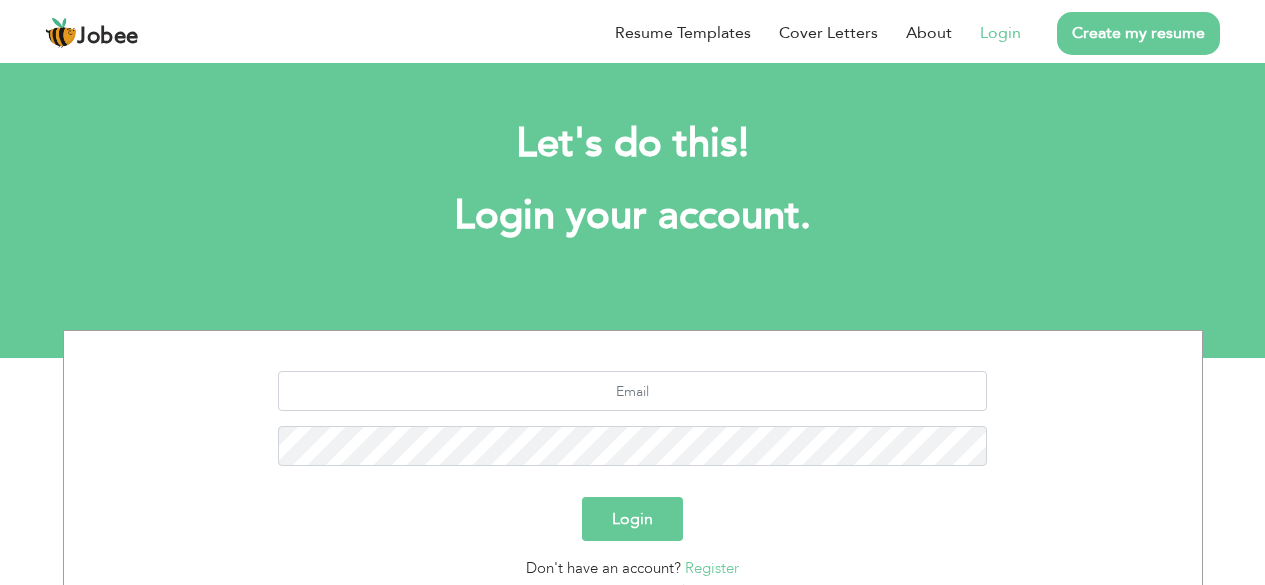 scroll, scrollTop: 0, scrollLeft: 0, axis: both 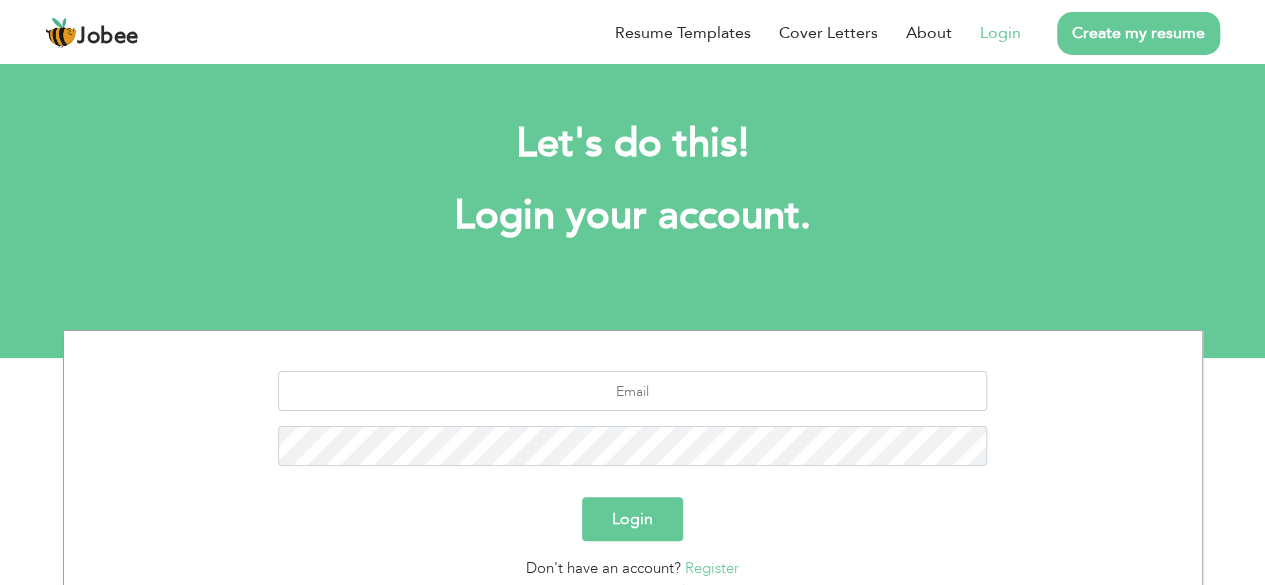 click on "Login" at bounding box center (1000, 33) 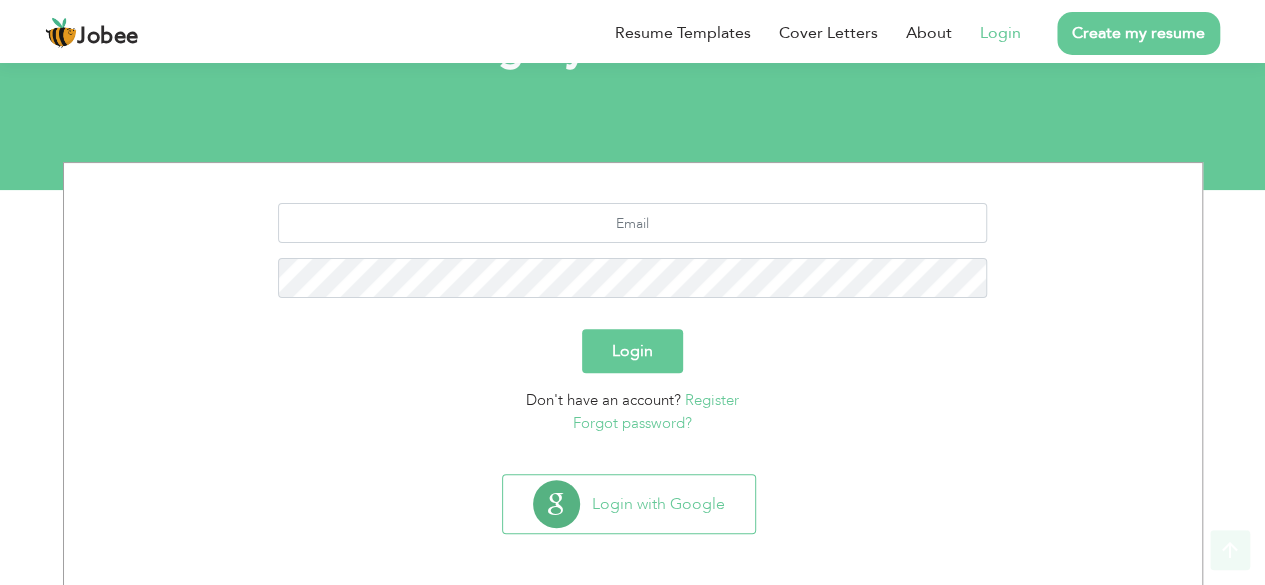 scroll, scrollTop: 174, scrollLeft: 0, axis: vertical 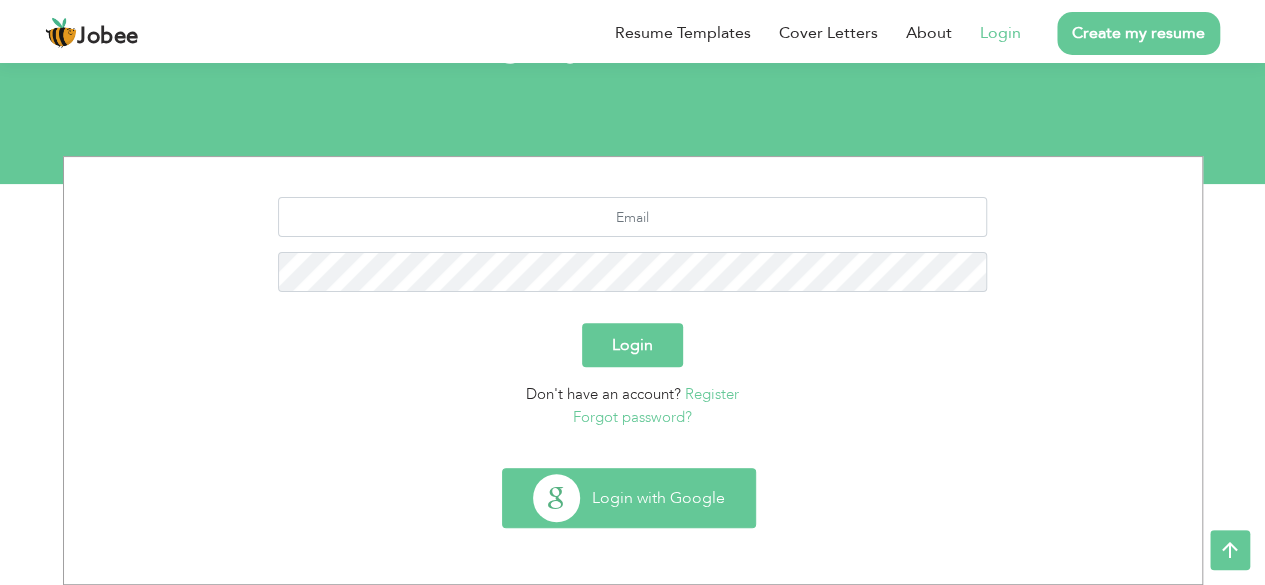 click on "Login with Google" at bounding box center (629, 498) 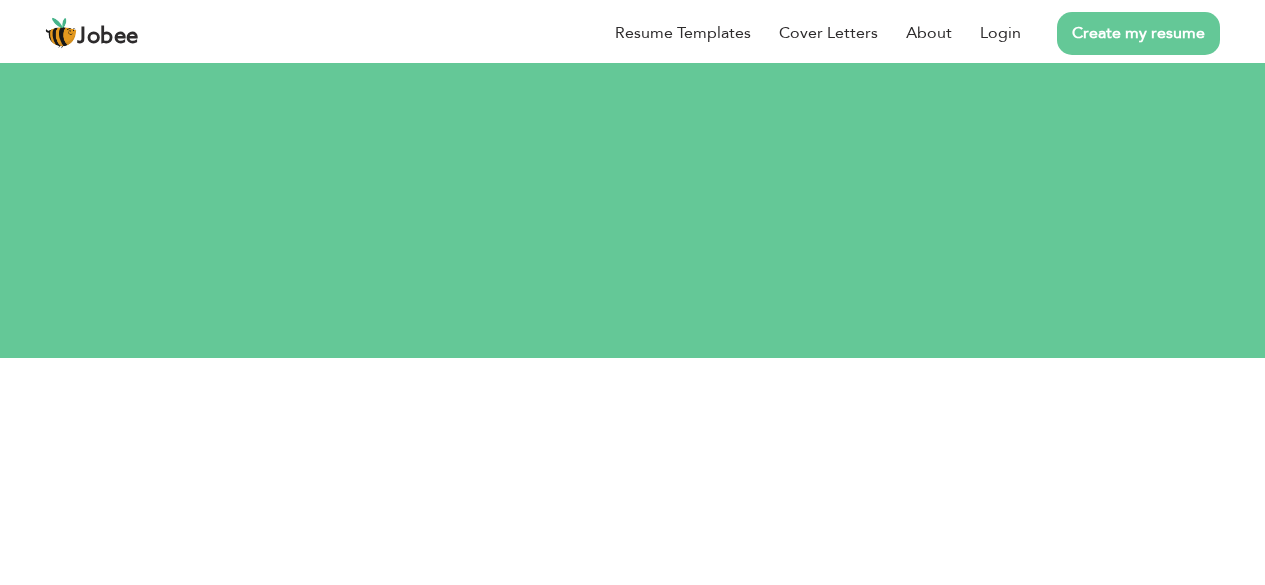 scroll, scrollTop: 0, scrollLeft: 0, axis: both 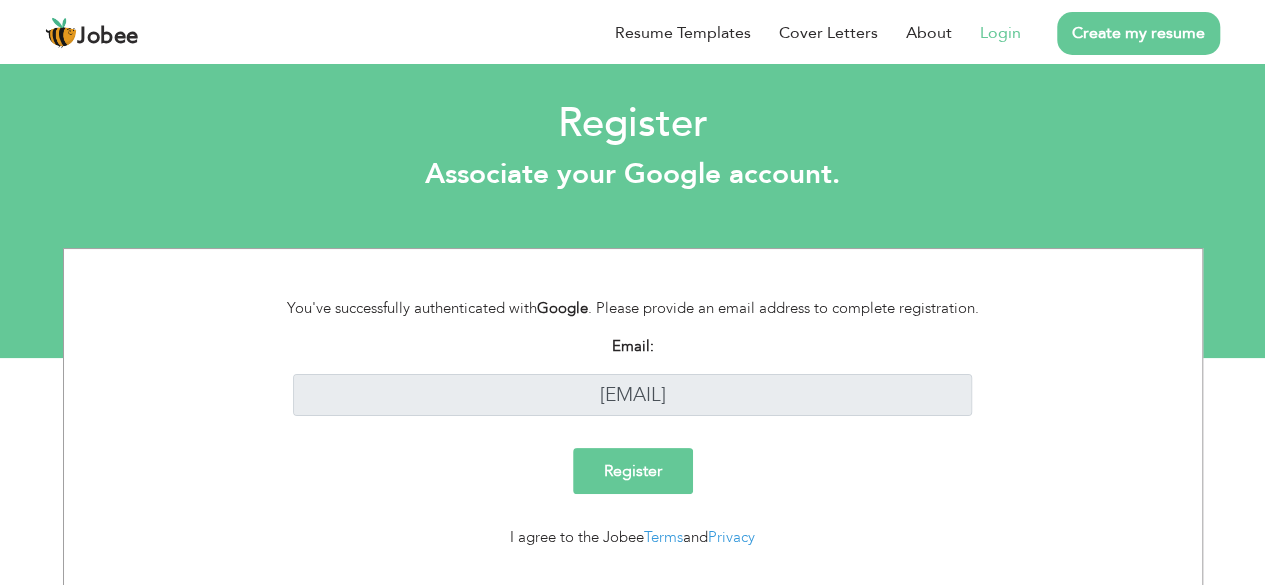 click on "Register" at bounding box center [633, 471] 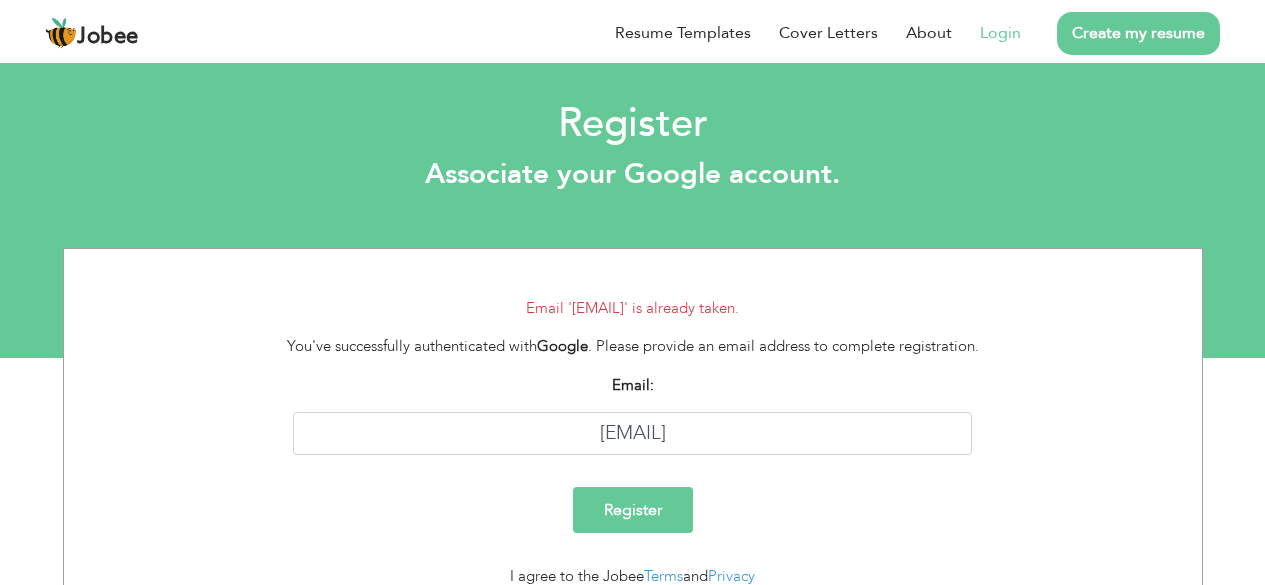 scroll, scrollTop: 0, scrollLeft: 0, axis: both 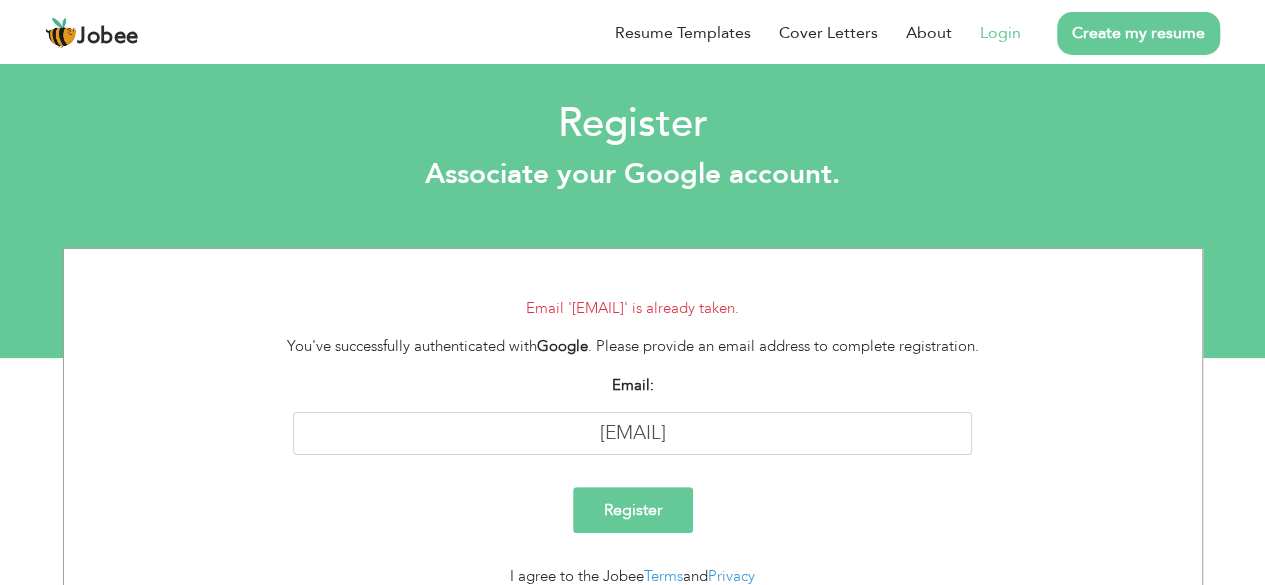 click on "Login" at bounding box center [1000, 33] 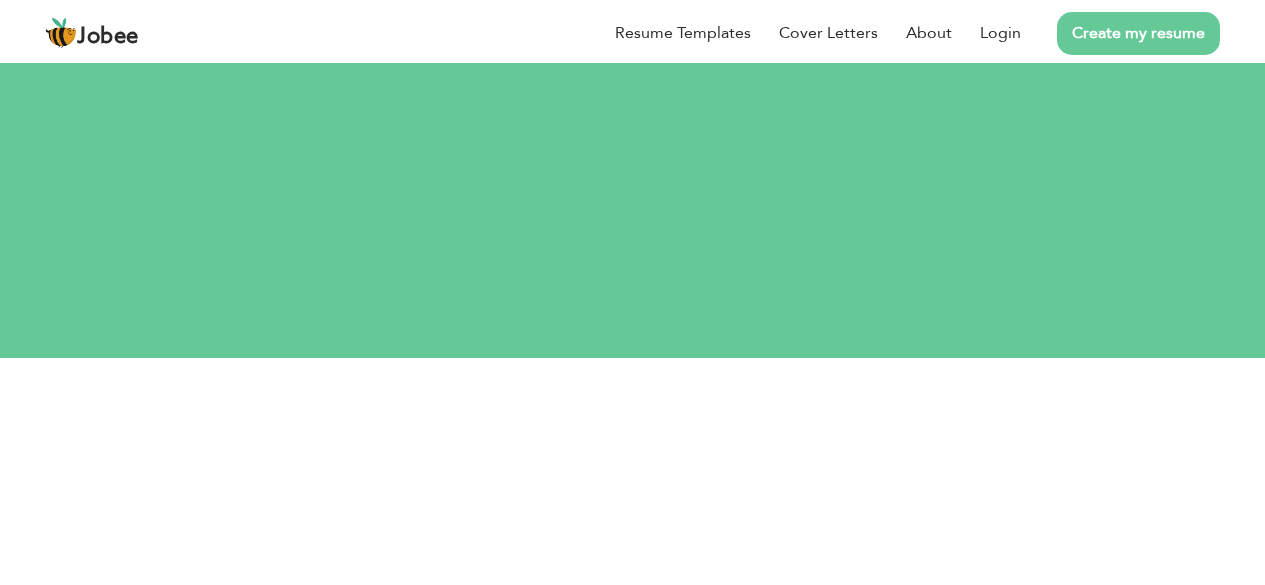 scroll, scrollTop: 0, scrollLeft: 0, axis: both 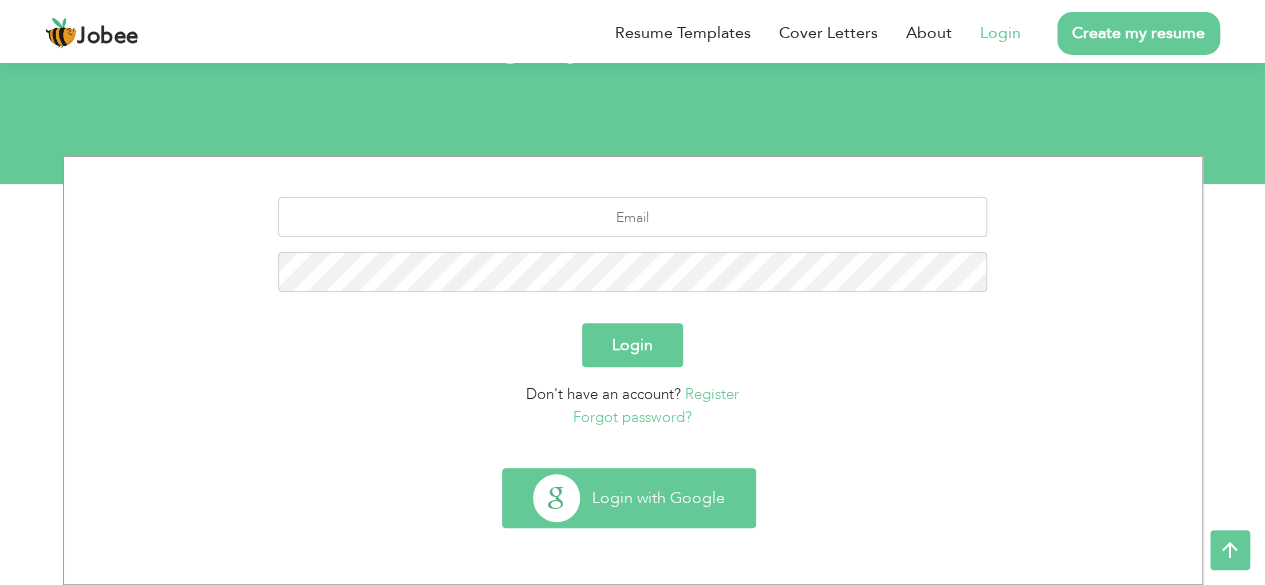click on "Login with Google" at bounding box center [629, 498] 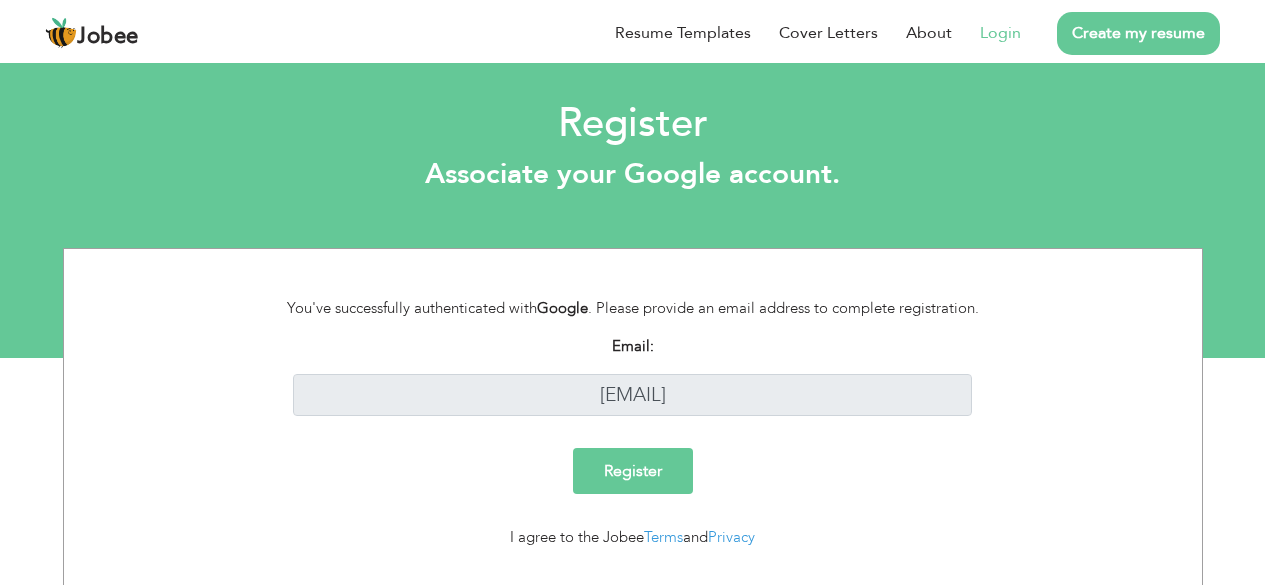 scroll, scrollTop: 0, scrollLeft: 0, axis: both 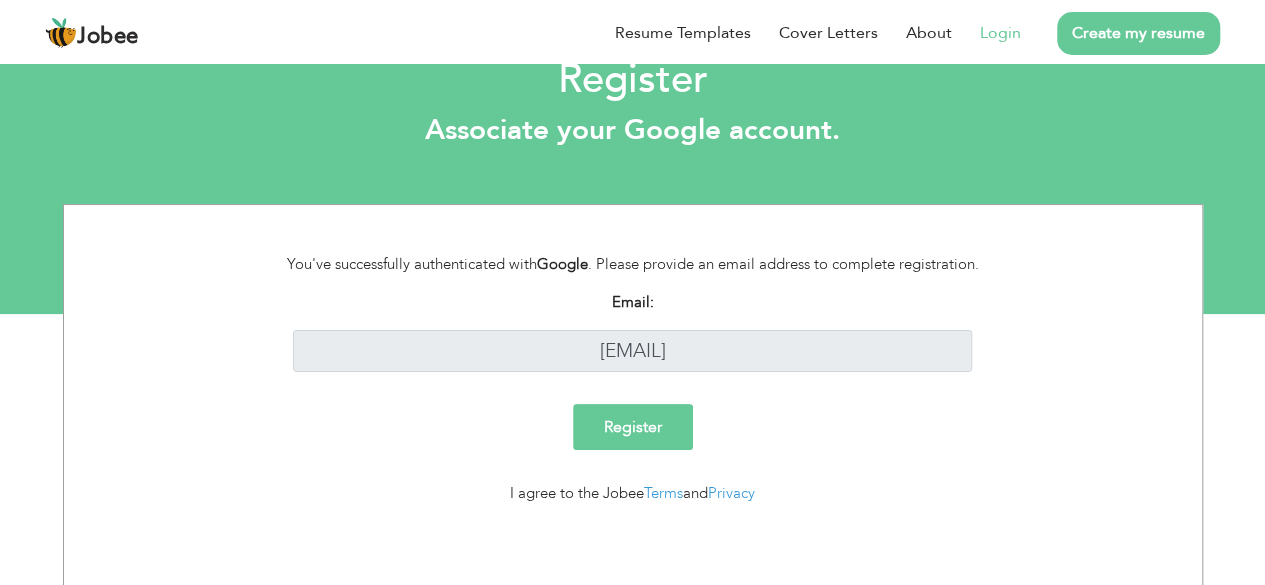 click on "Register" at bounding box center (633, 427) 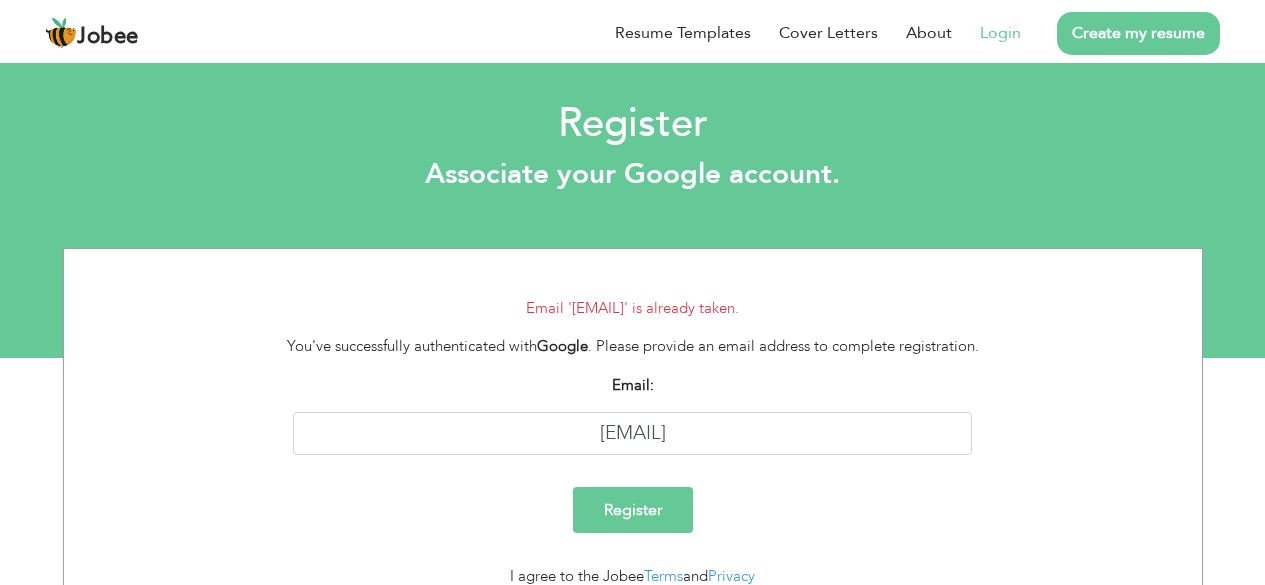 scroll, scrollTop: 0, scrollLeft: 0, axis: both 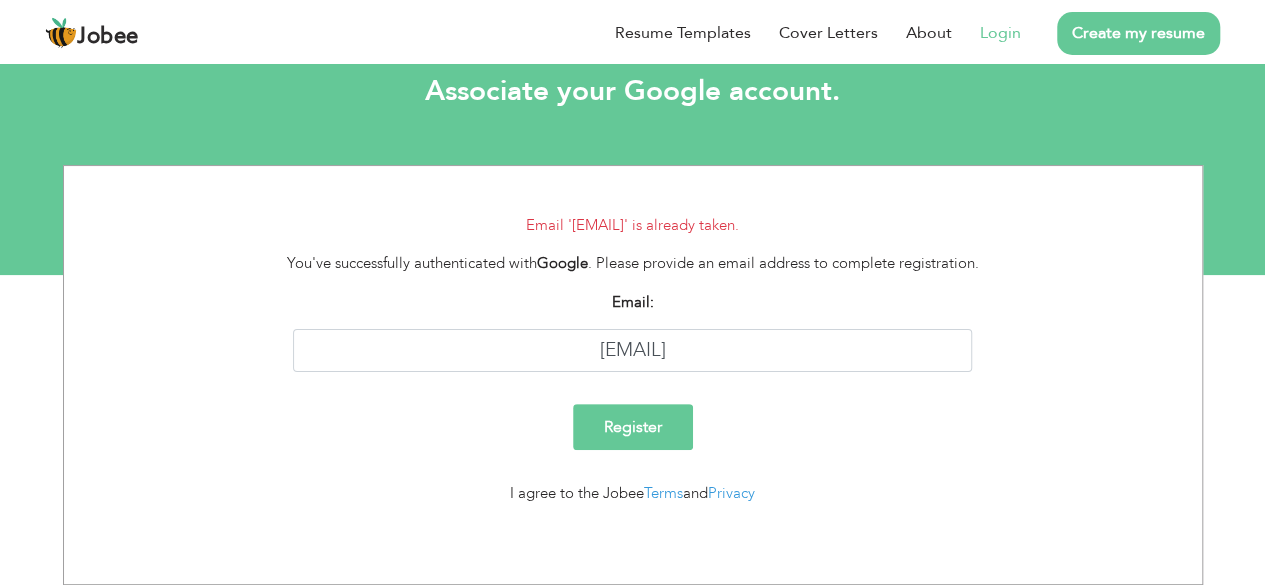 click on "Create my resume" at bounding box center [1120, 33] 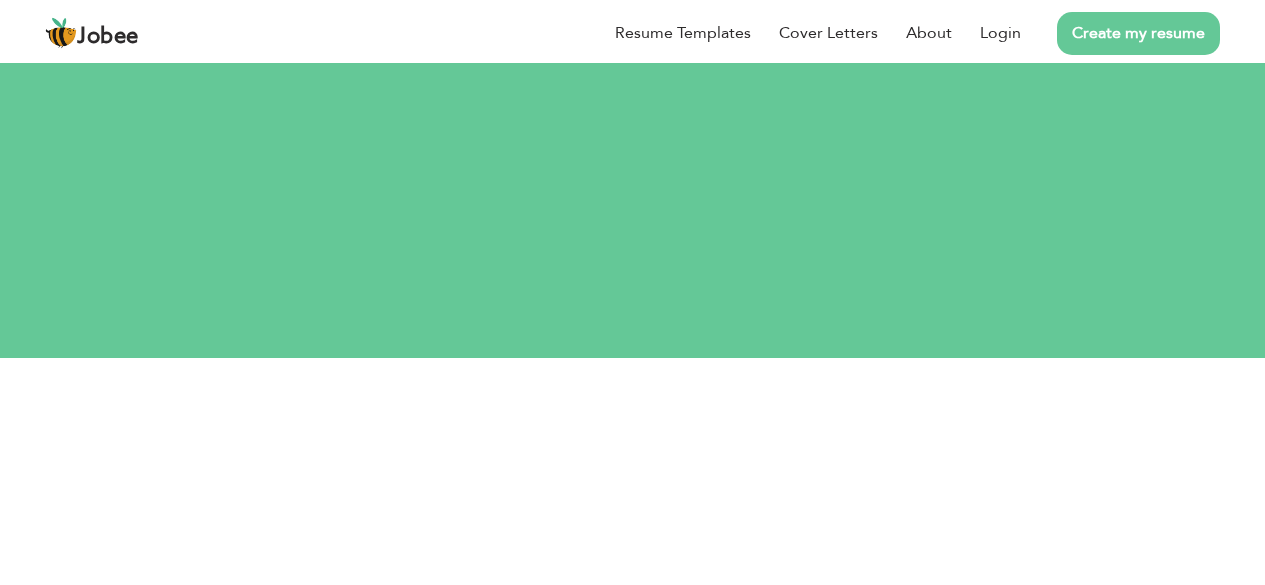 scroll, scrollTop: 0, scrollLeft: 0, axis: both 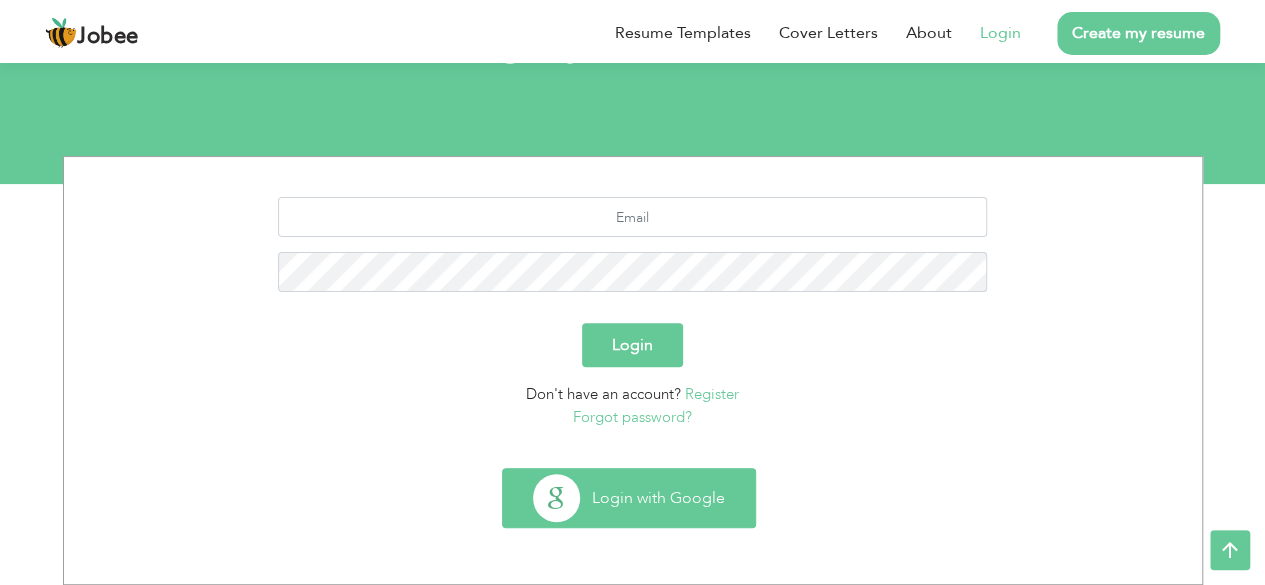 click on "Login with Google" at bounding box center [629, 498] 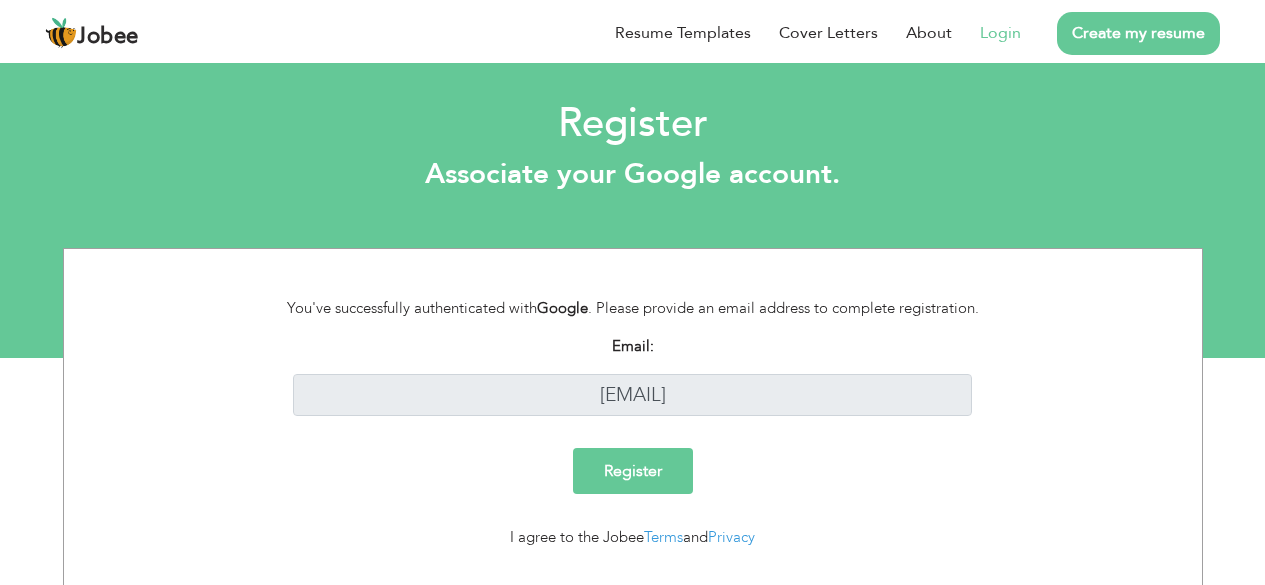scroll, scrollTop: 0, scrollLeft: 0, axis: both 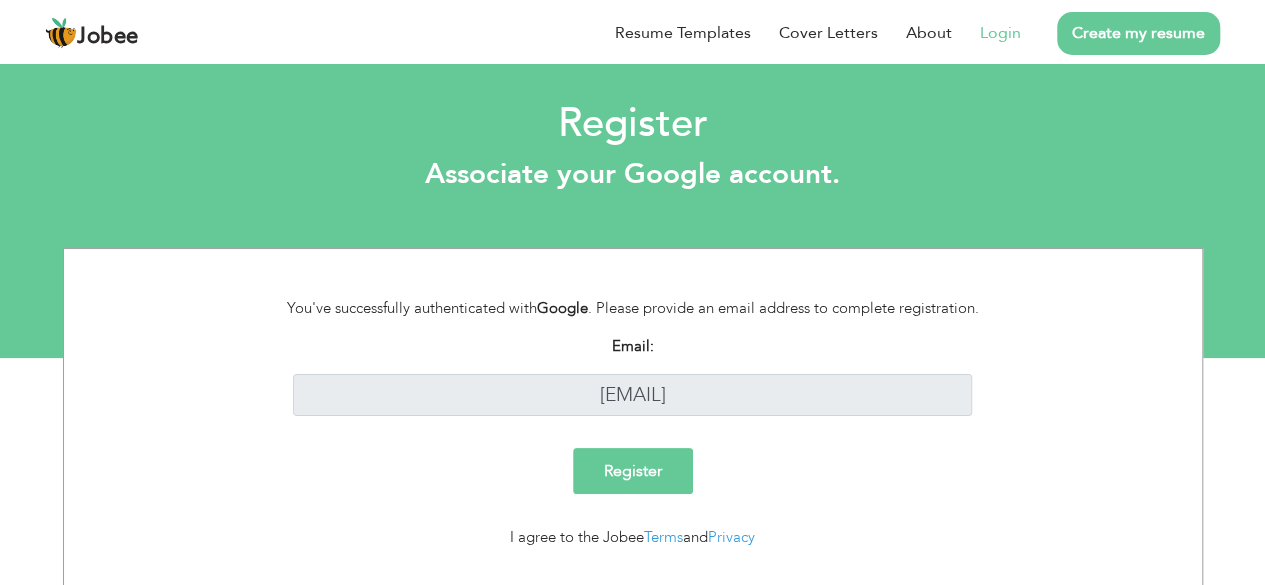 click on "Register" at bounding box center (633, 471) 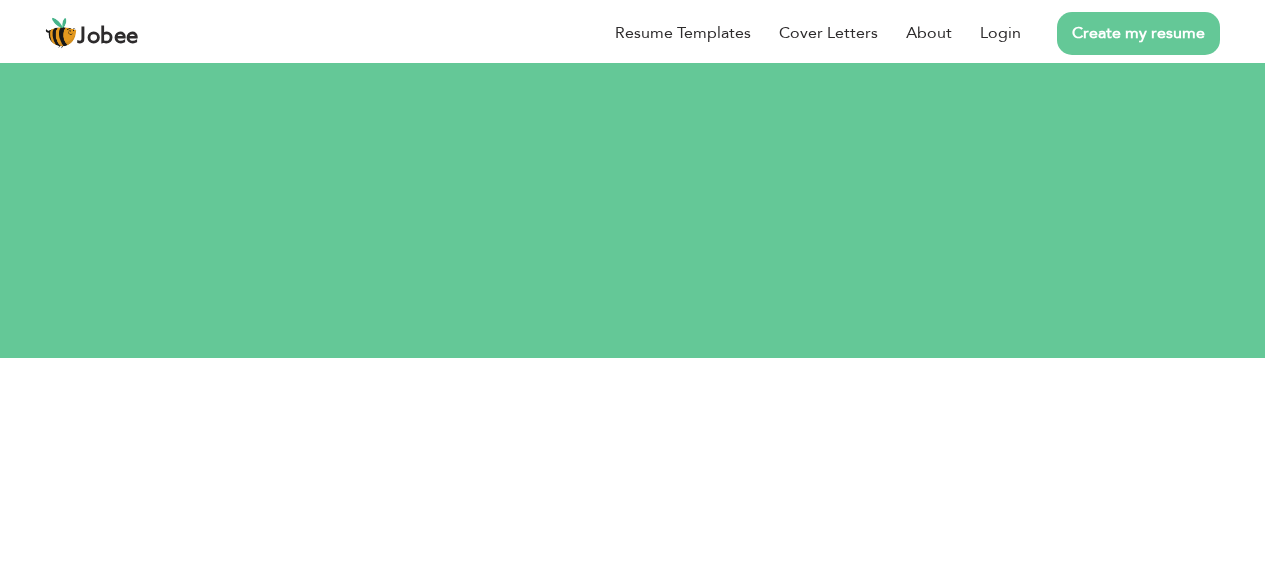 scroll, scrollTop: 0, scrollLeft: 0, axis: both 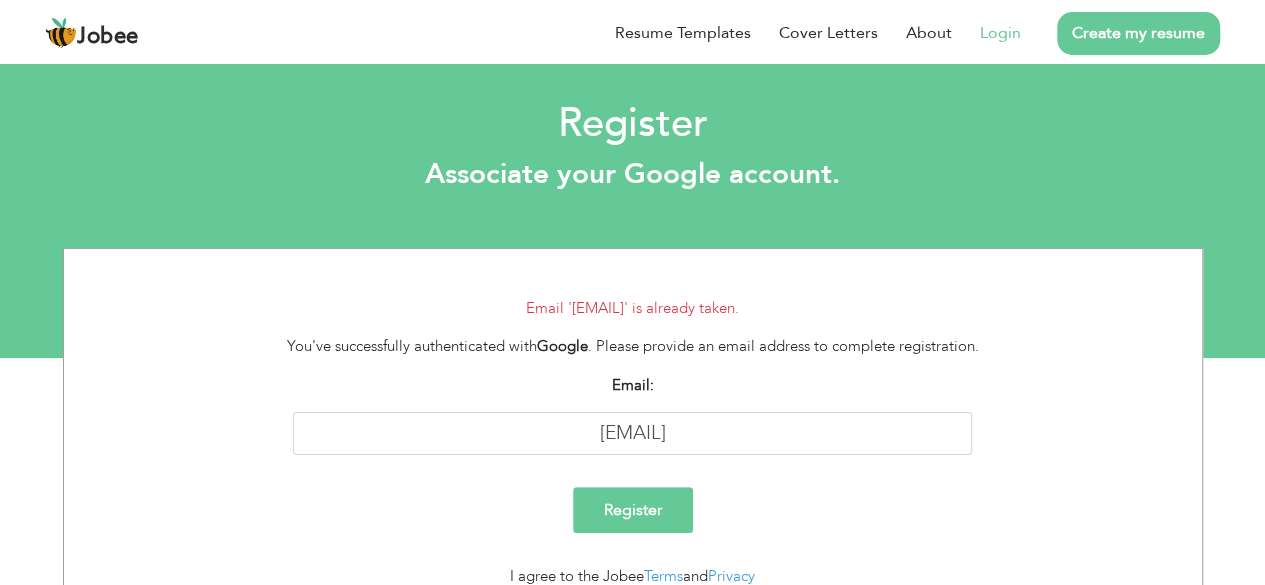 click on "Login" at bounding box center [1000, 33] 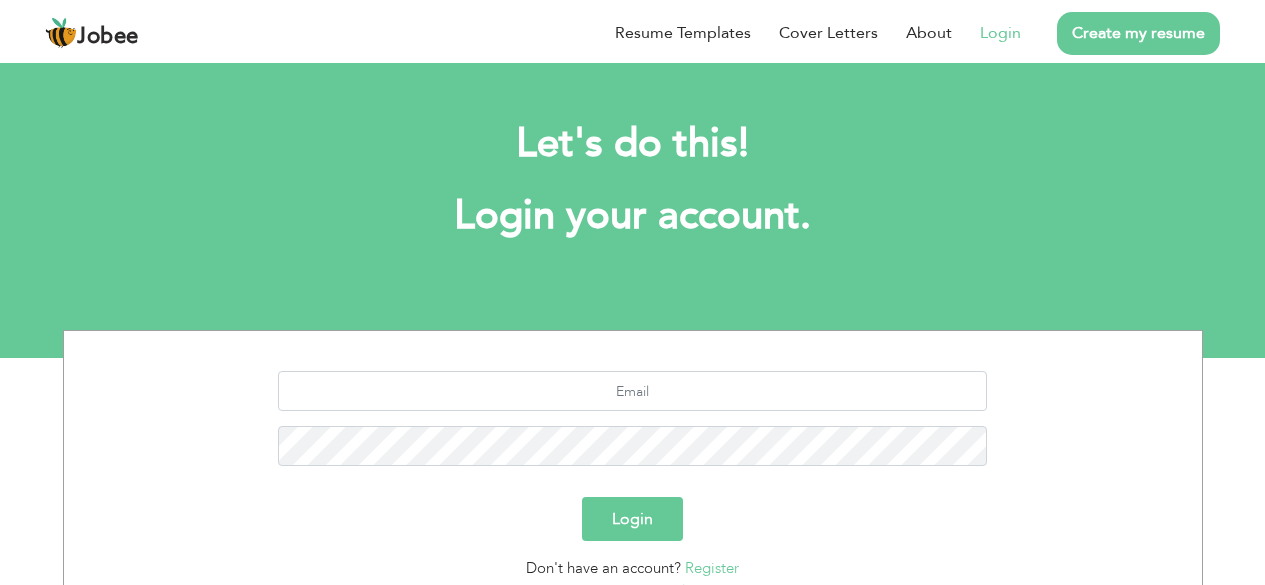 scroll, scrollTop: 0, scrollLeft: 0, axis: both 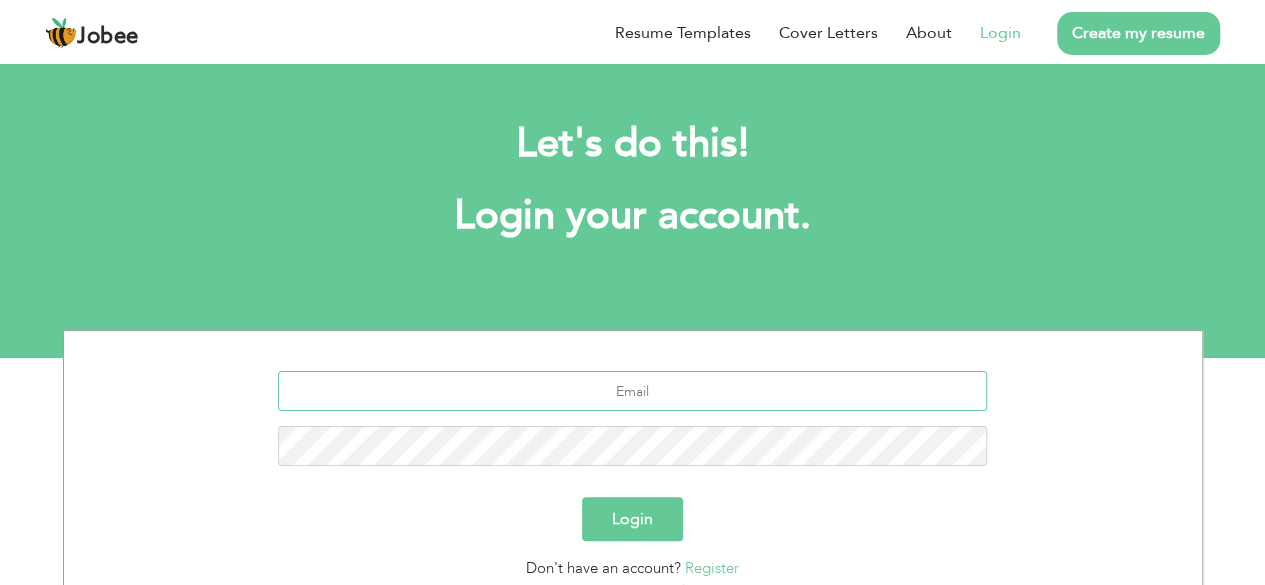 click at bounding box center [632, 391] 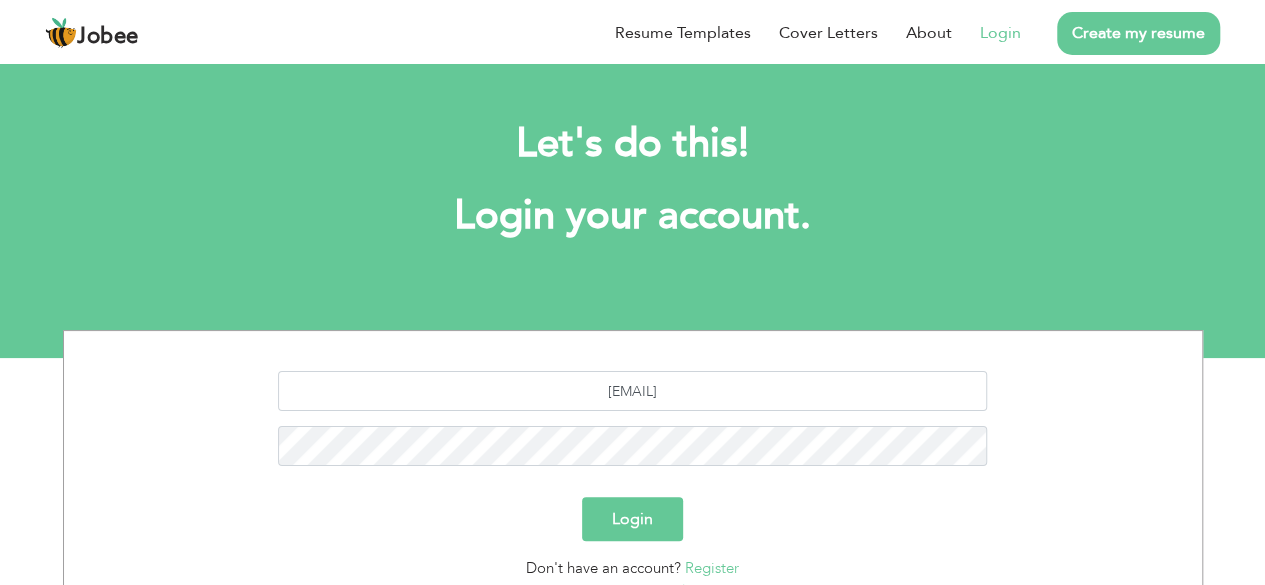 click on "Login" at bounding box center (632, 519) 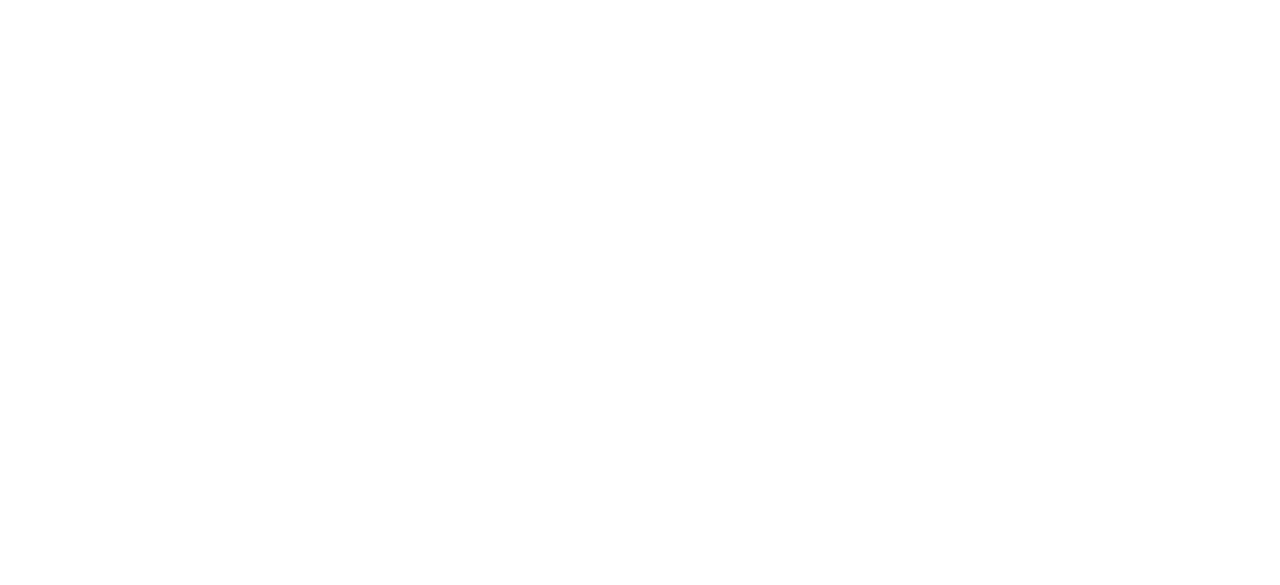 scroll, scrollTop: 0, scrollLeft: 0, axis: both 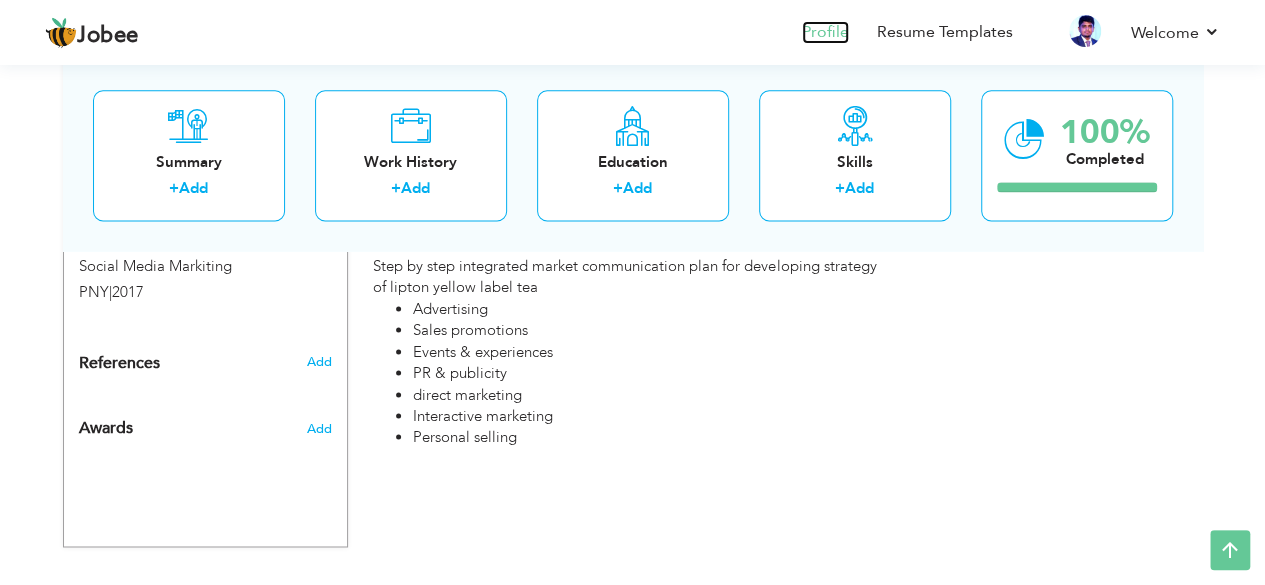 click on "Profile" at bounding box center [825, 32] 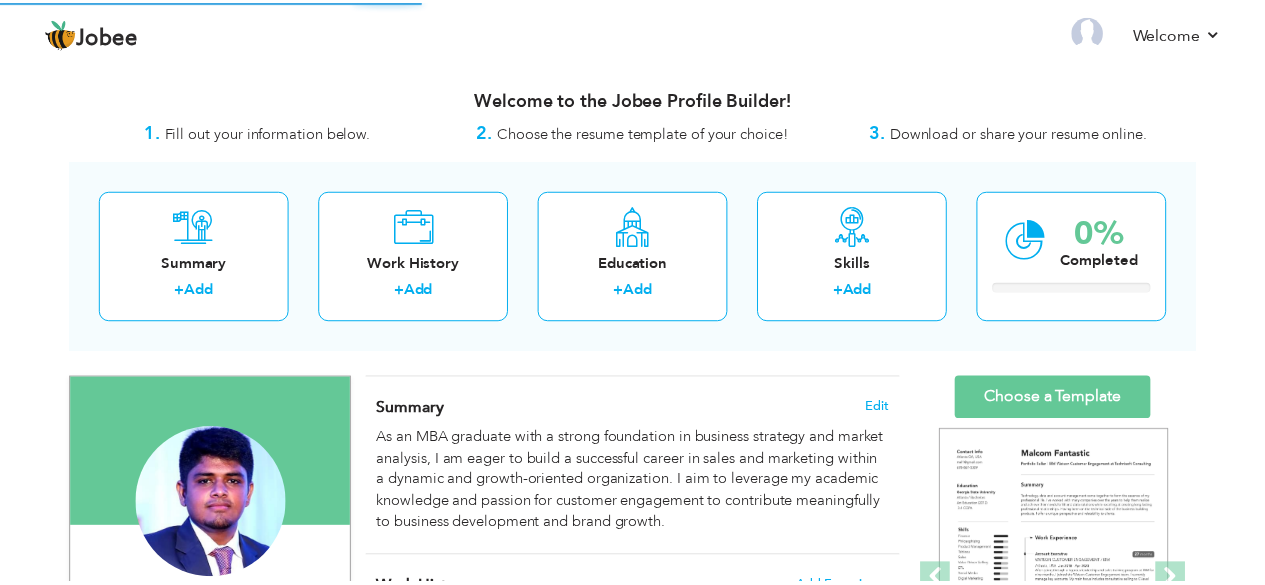 scroll, scrollTop: 0, scrollLeft: 0, axis: both 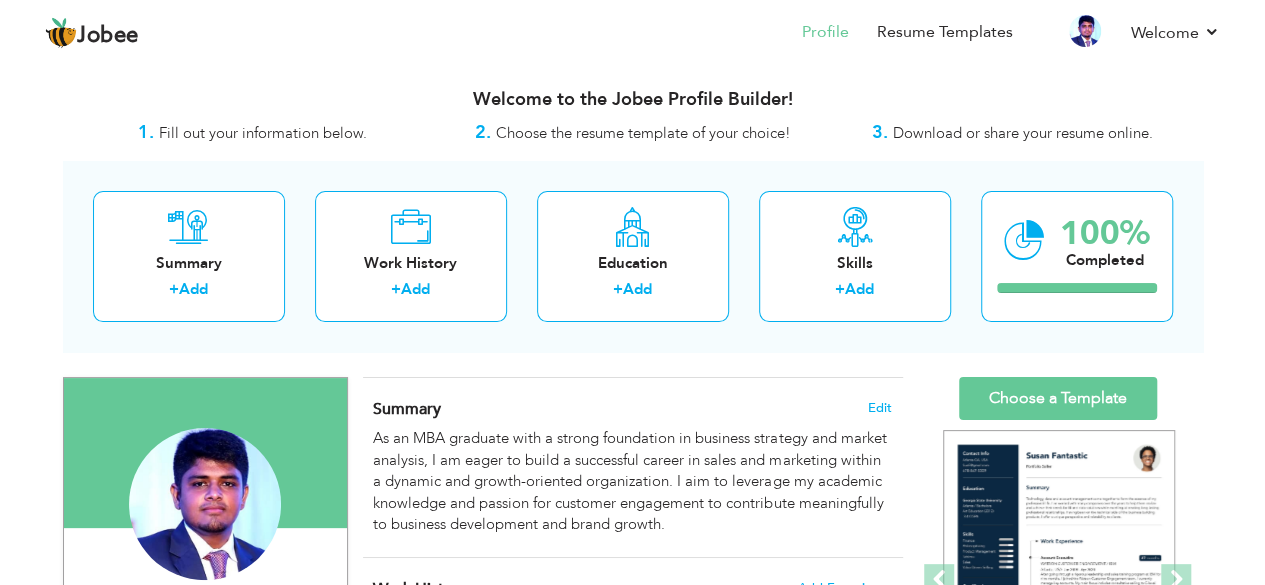 click on "Download or share your resume online." at bounding box center (1023, 133) 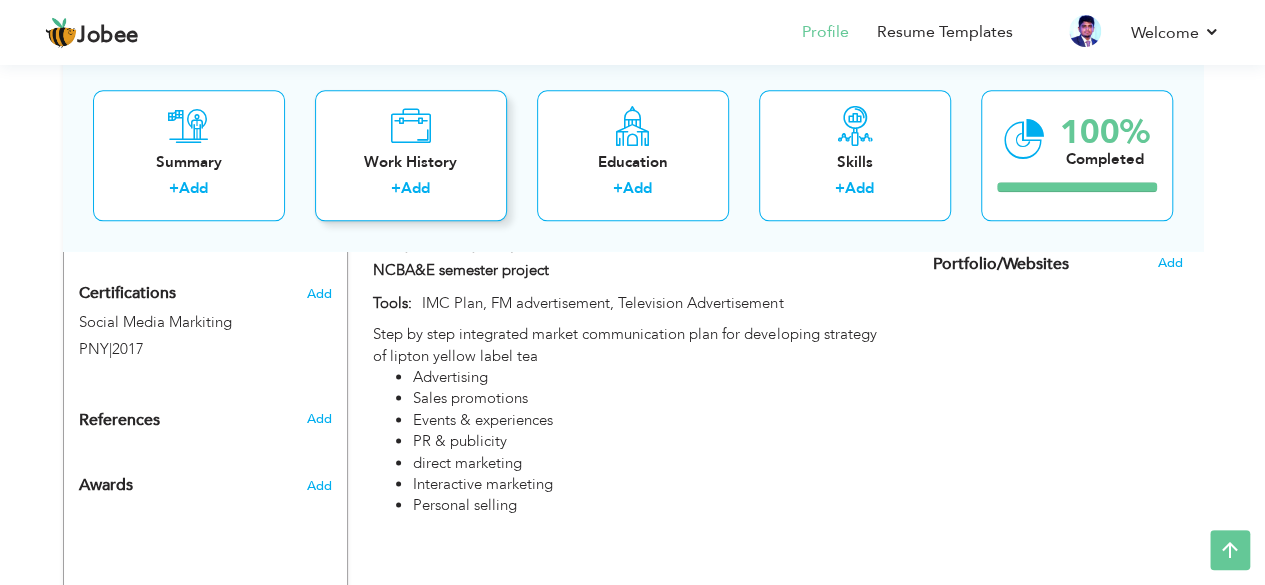scroll, scrollTop: 1314, scrollLeft: 0, axis: vertical 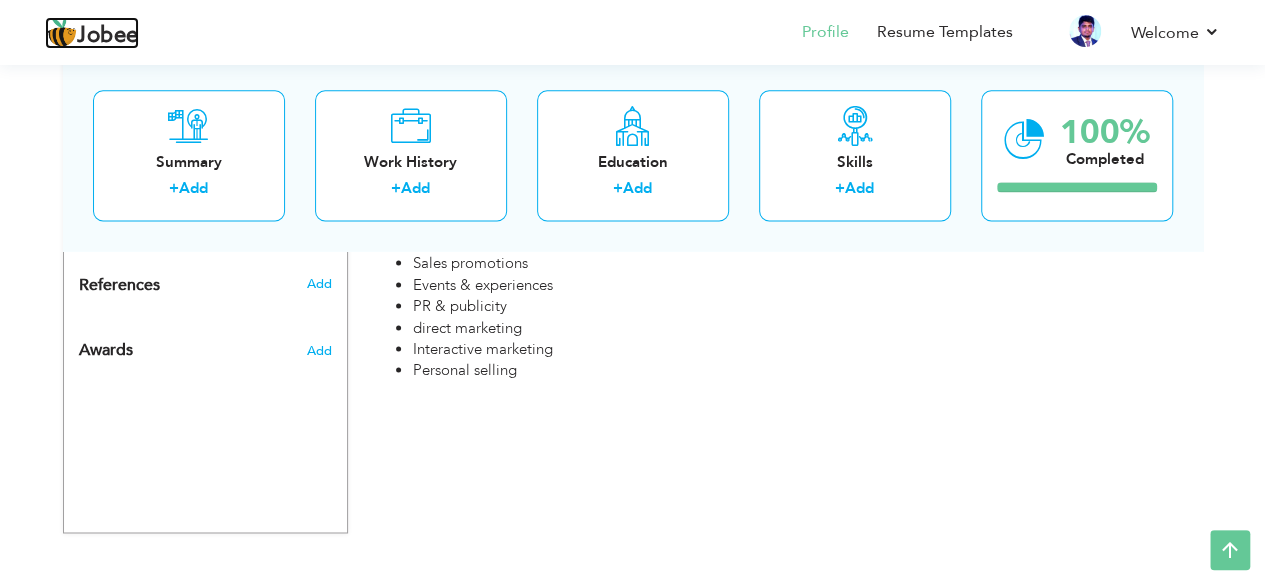 click on "Jobee" at bounding box center [108, 36] 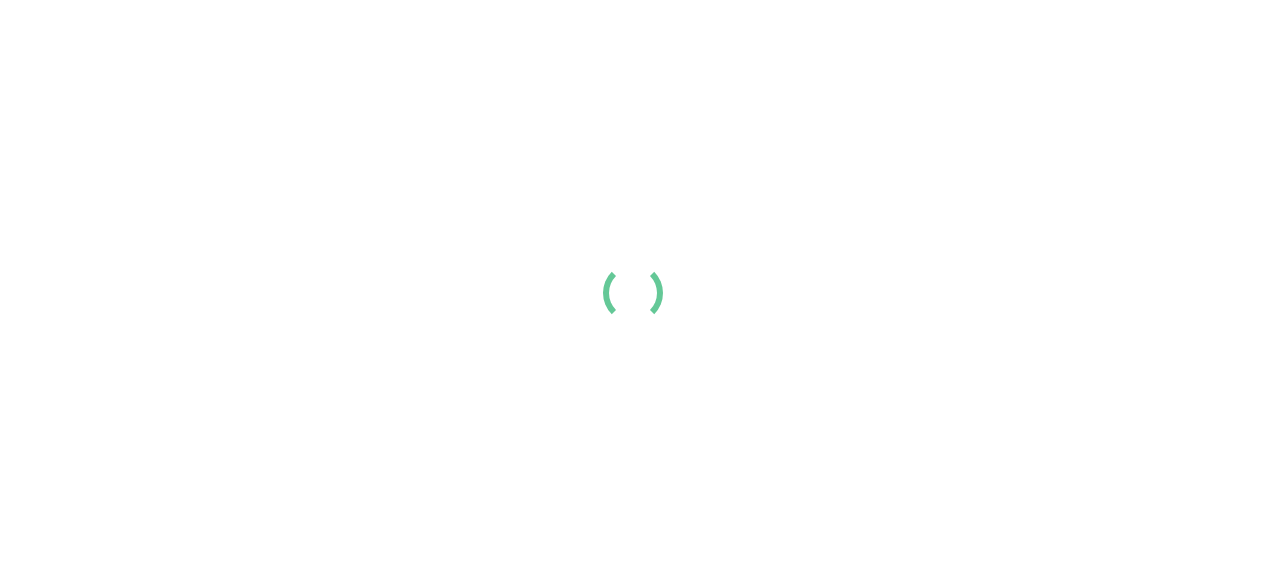 scroll, scrollTop: 0, scrollLeft: 0, axis: both 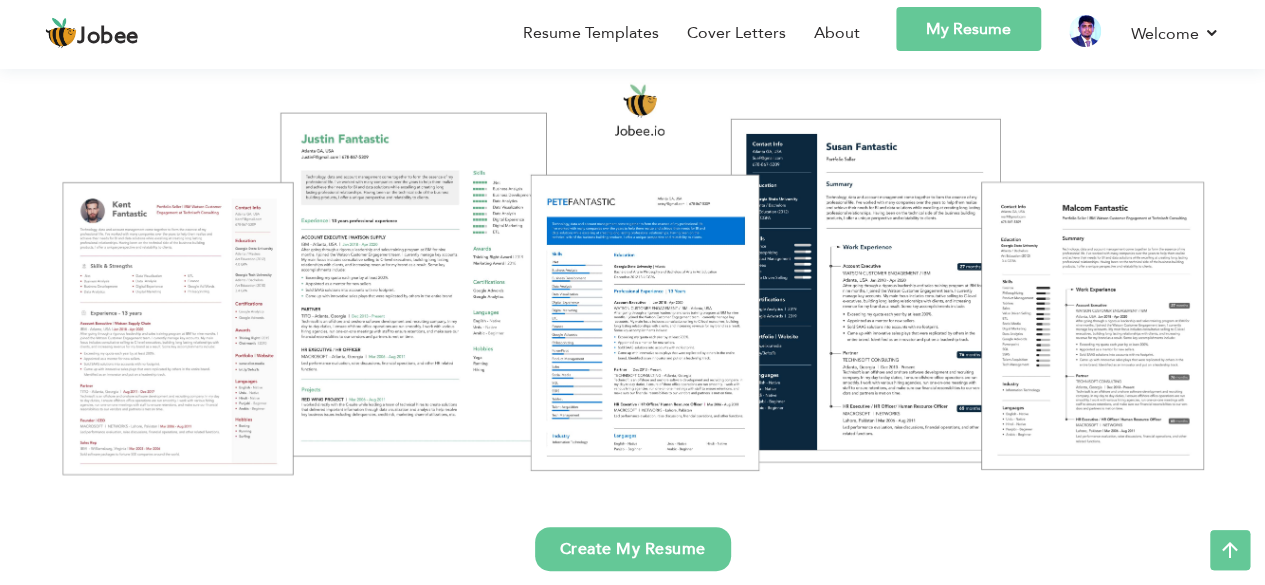 click on "My Resume" at bounding box center [968, 29] 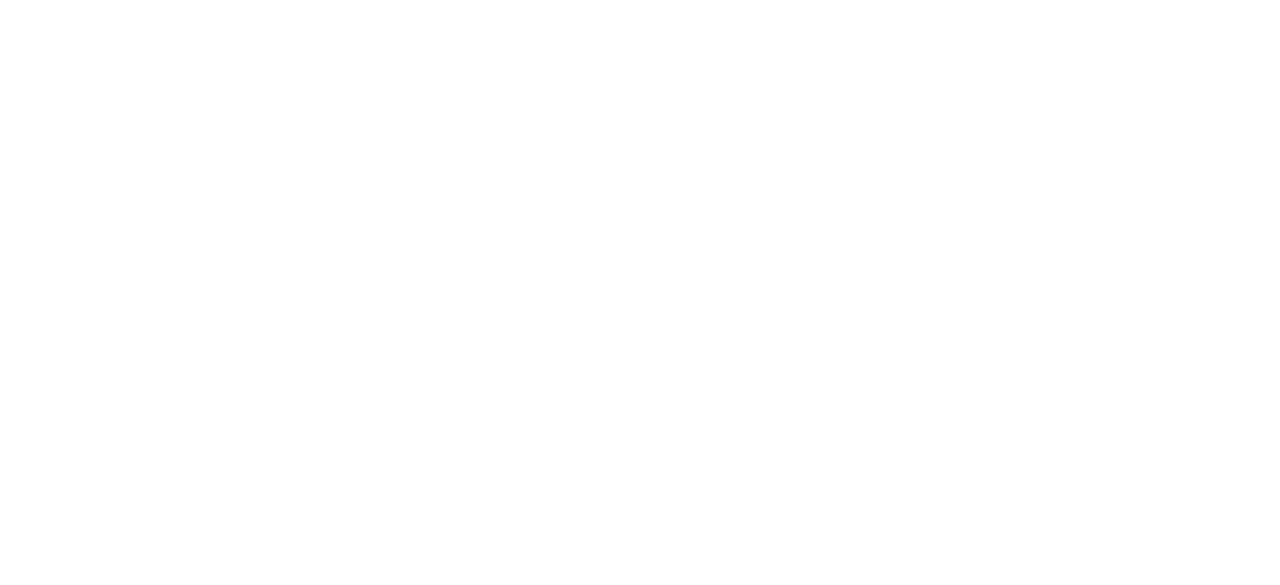 scroll, scrollTop: 0, scrollLeft: 0, axis: both 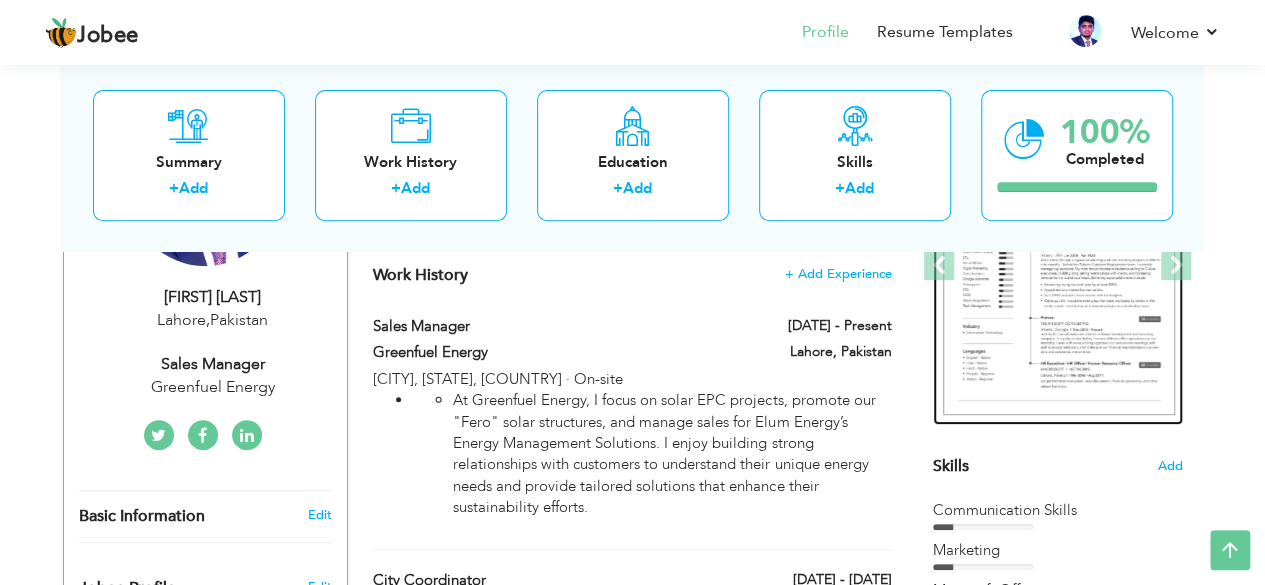 drag, startPoint x: 728, startPoint y: 349, endPoint x: 1130, endPoint y: 405, distance: 405.88174 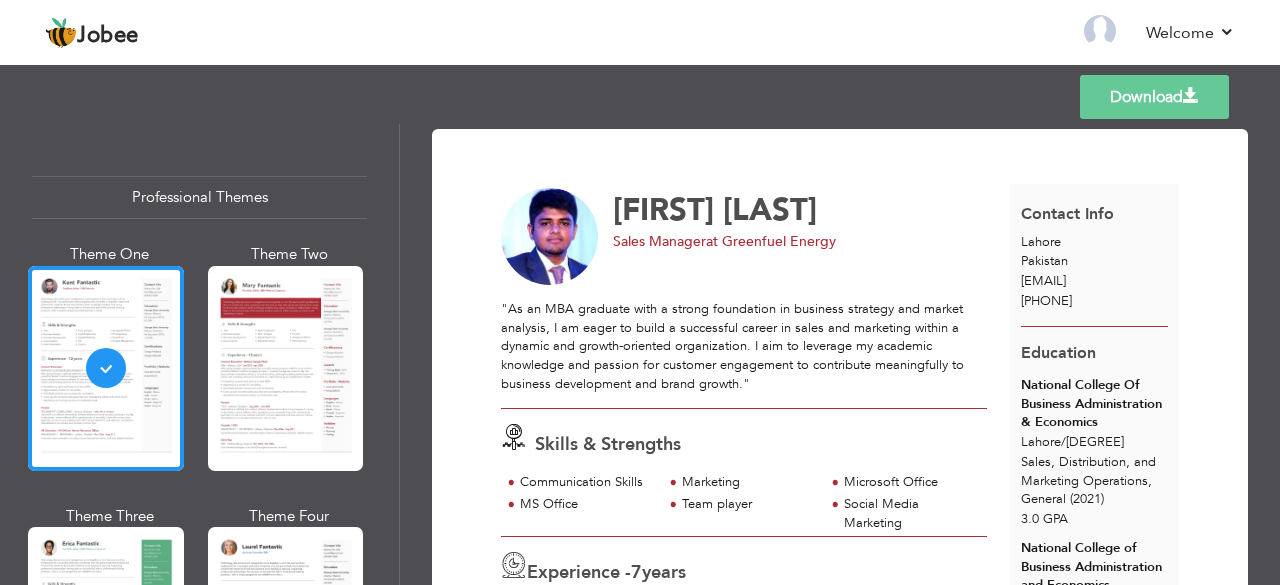 scroll, scrollTop: 0, scrollLeft: 0, axis: both 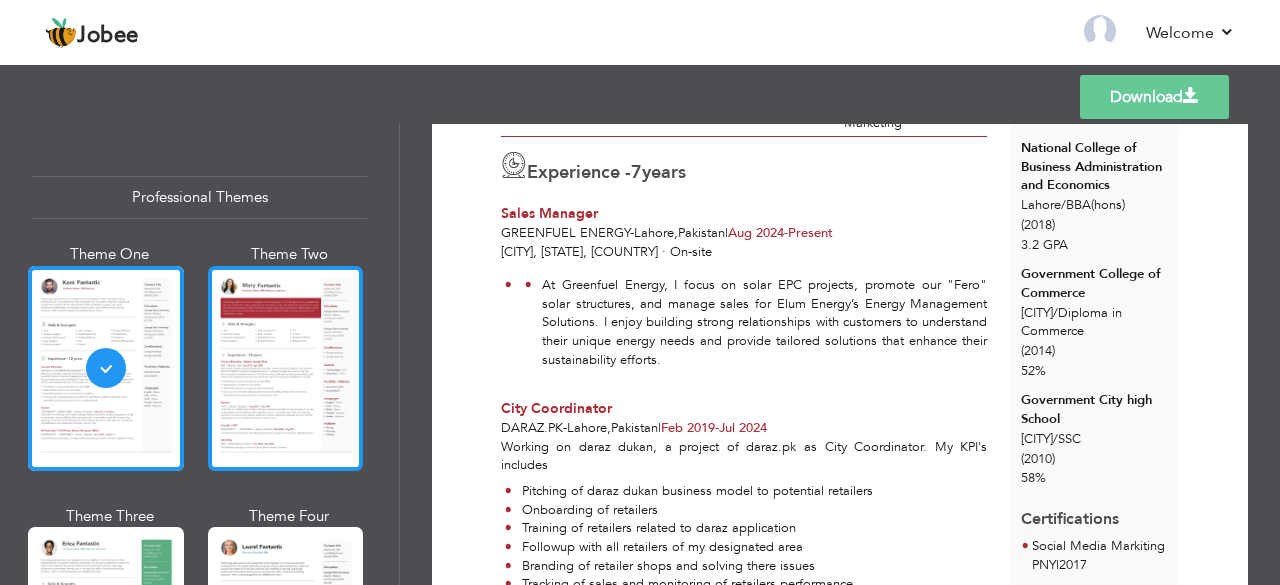 click at bounding box center [286, 368] 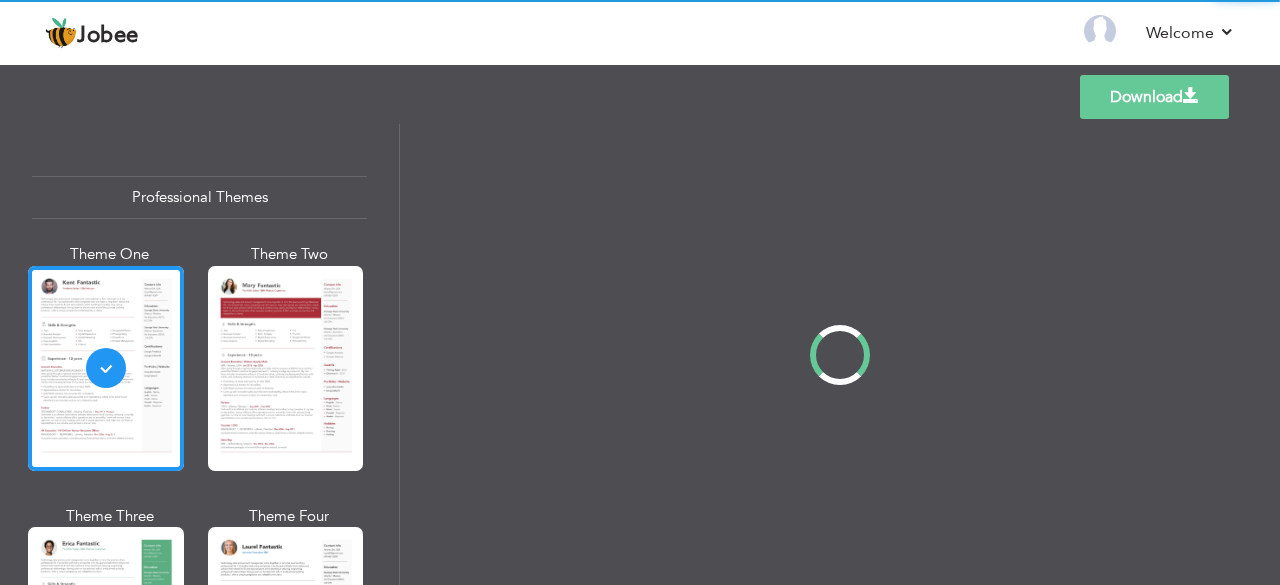 scroll, scrollTop: 0, scrollLeft: 0, axis: both 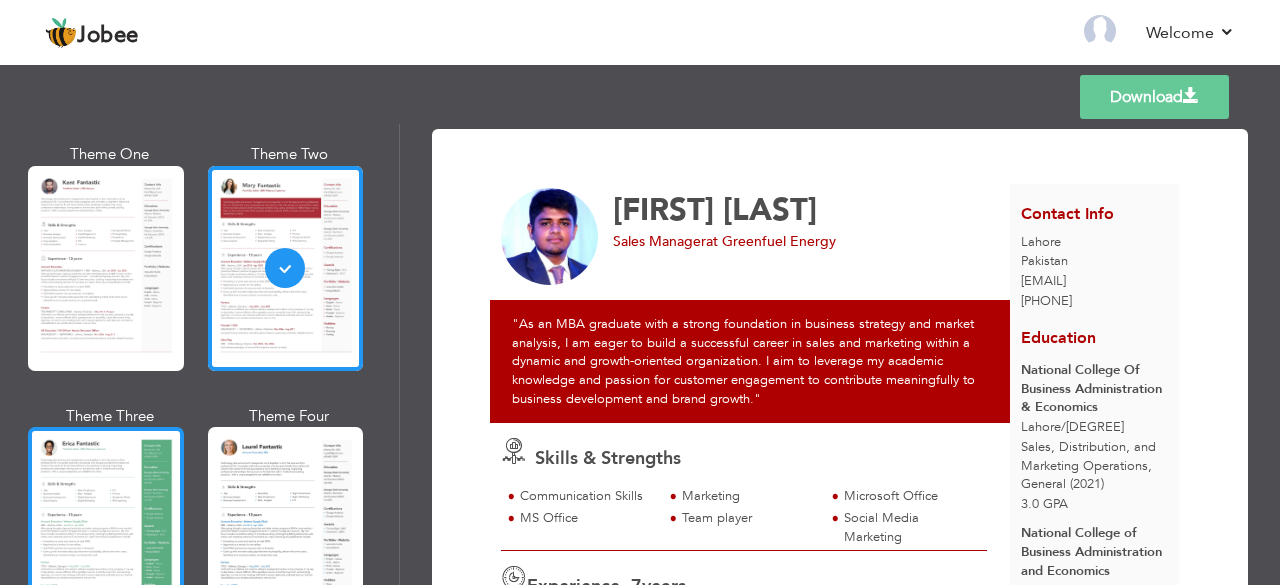 click at bounding box center (106, 529) 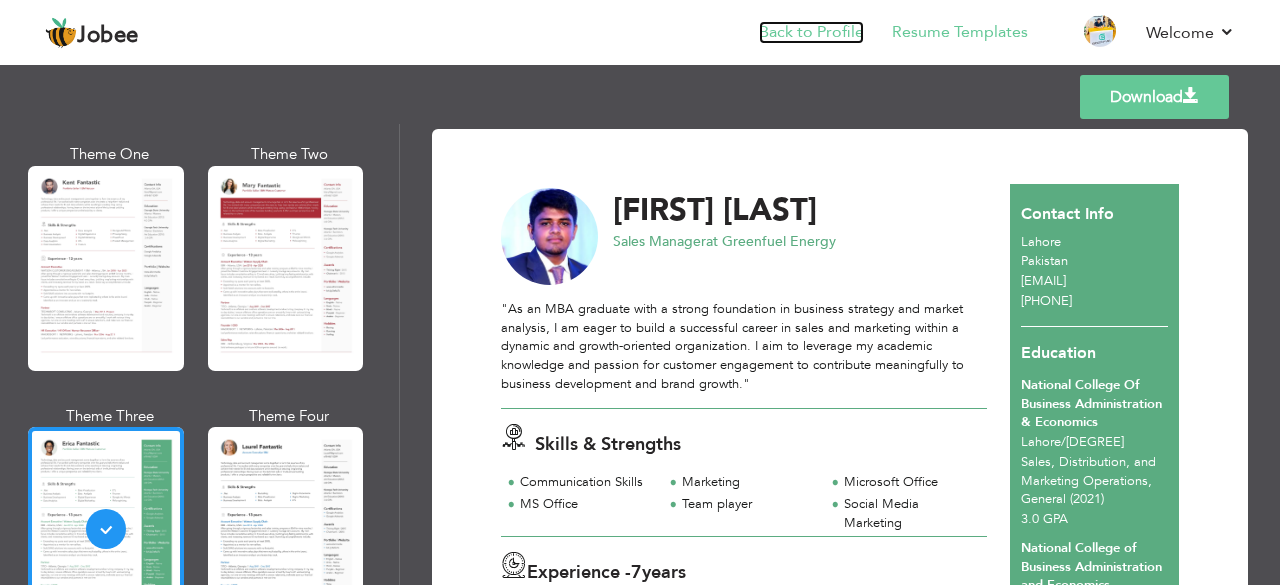 click on "Back to Profile" at bounding box center [811, 32] 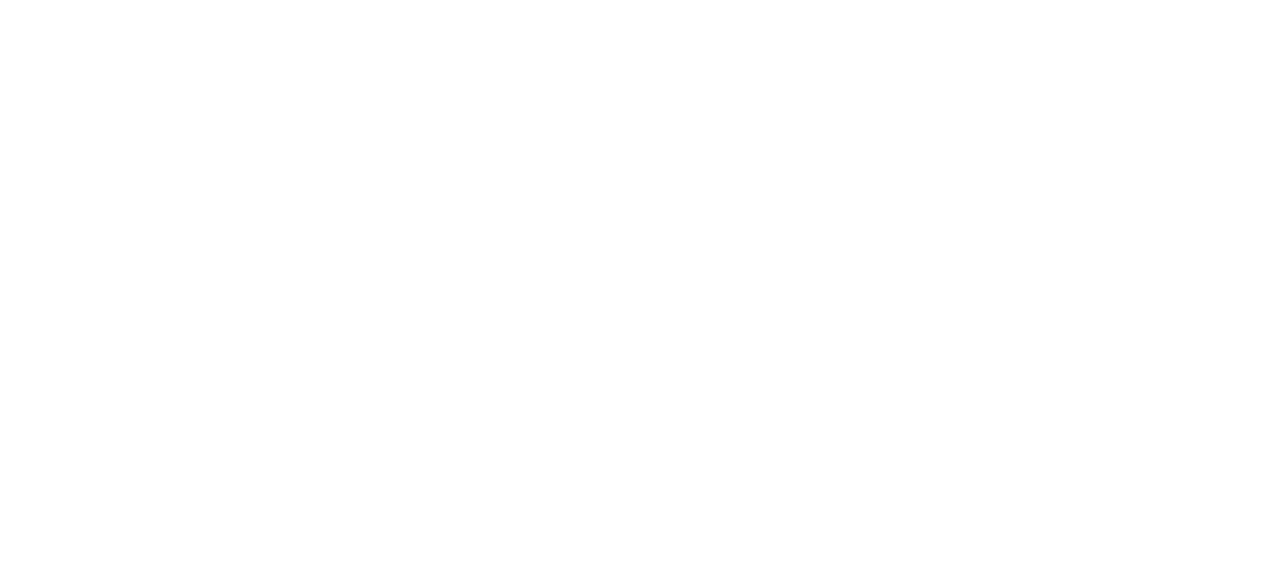 scroll, scrollTop: 0, scrollLeft: 0, axis: both 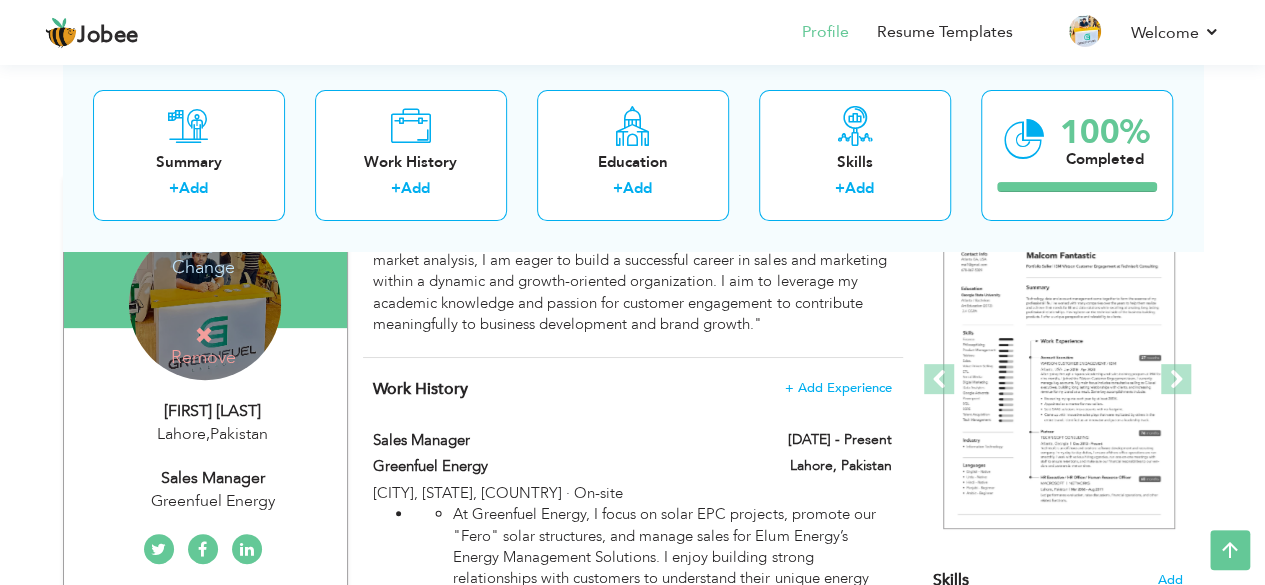 click on "Change" at bounding box center [203, 254] 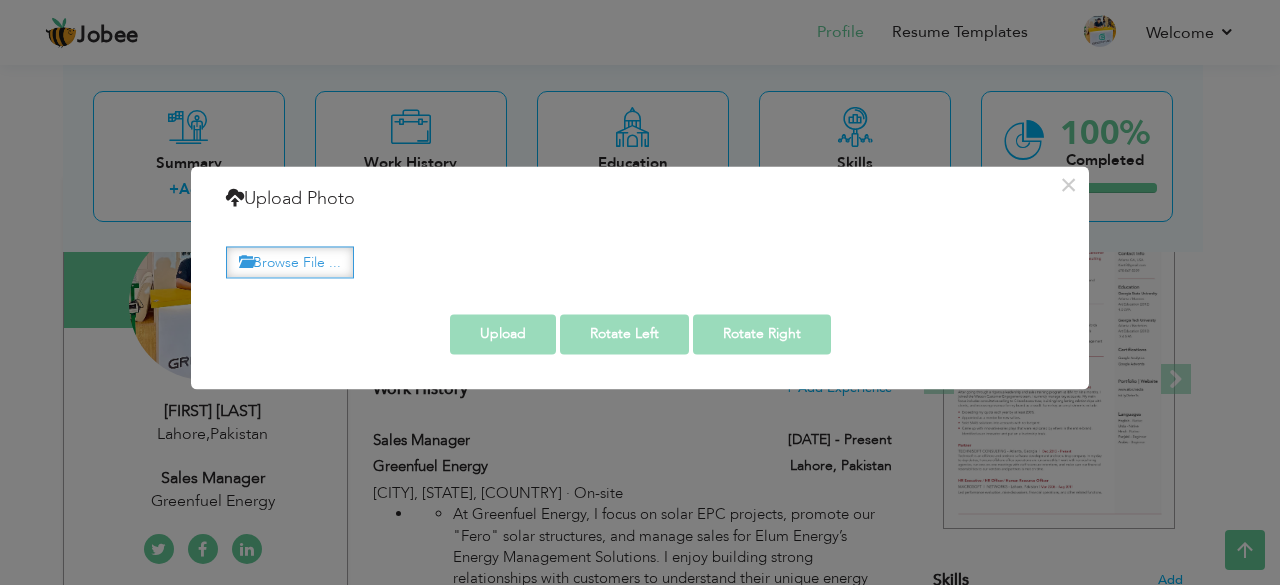 click on "Browse File ..." at bounding box center (290, 262) 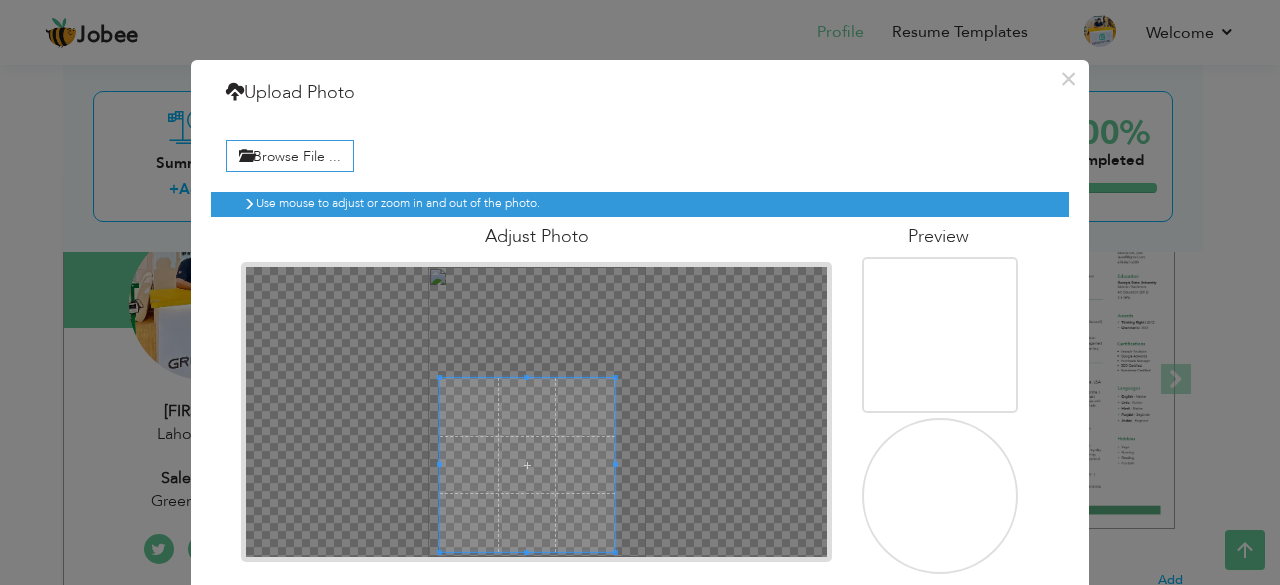 click at bounding box center (527, 465) 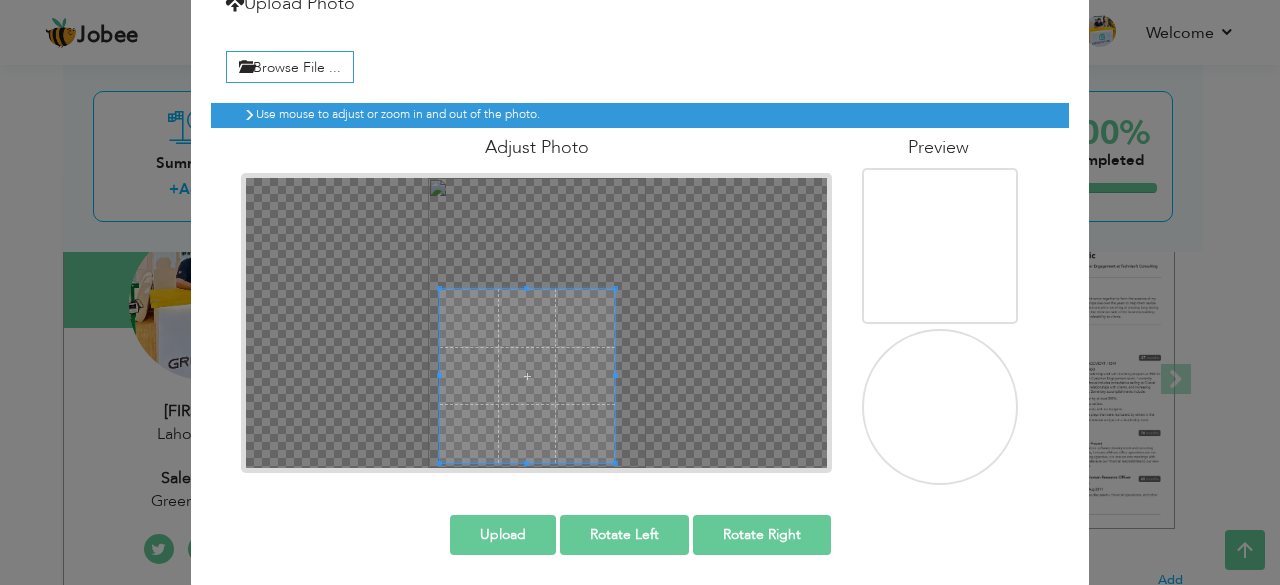 scroll, scrollTop: 92, scrollLeft: 0, axis: vertical 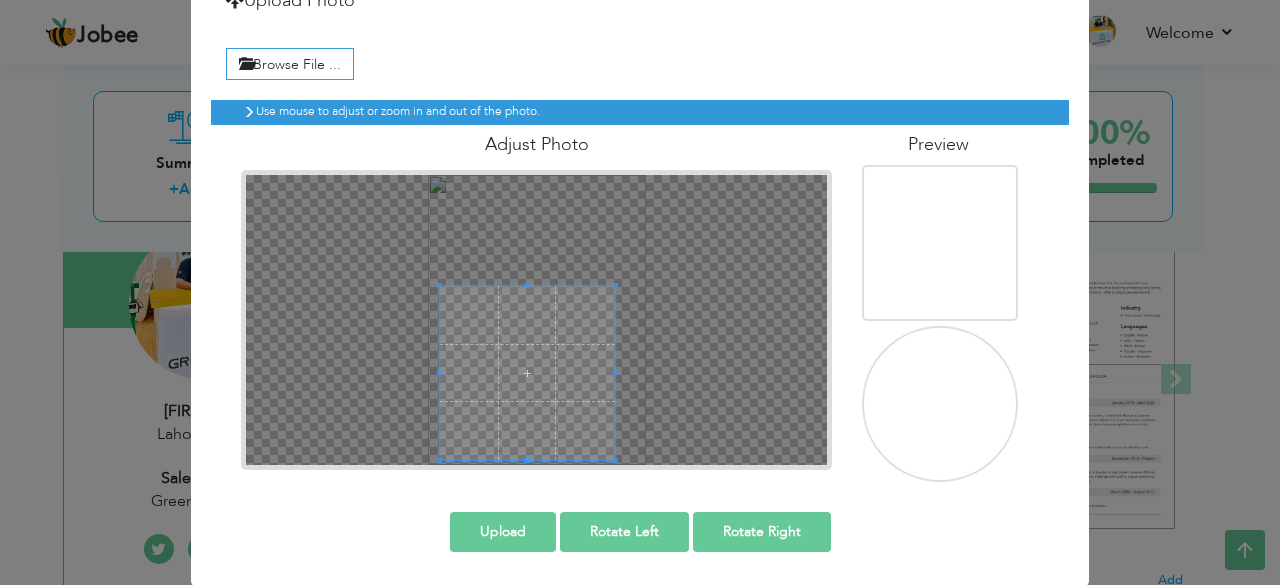click at bounding box center [950, 358] 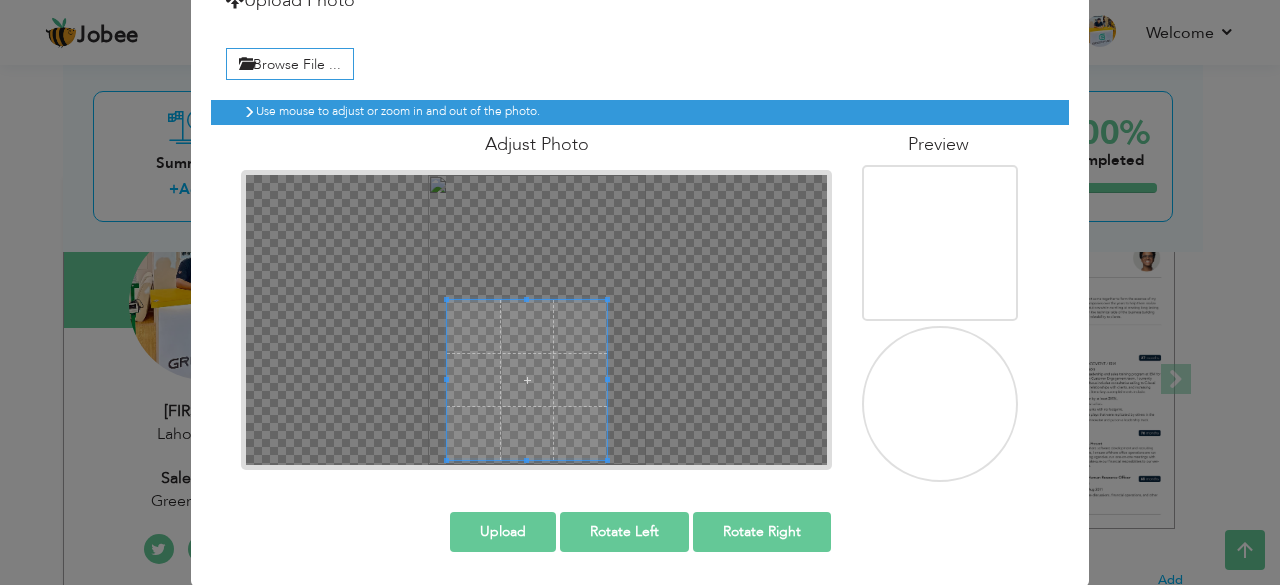 click at bounding box center (527, 380) 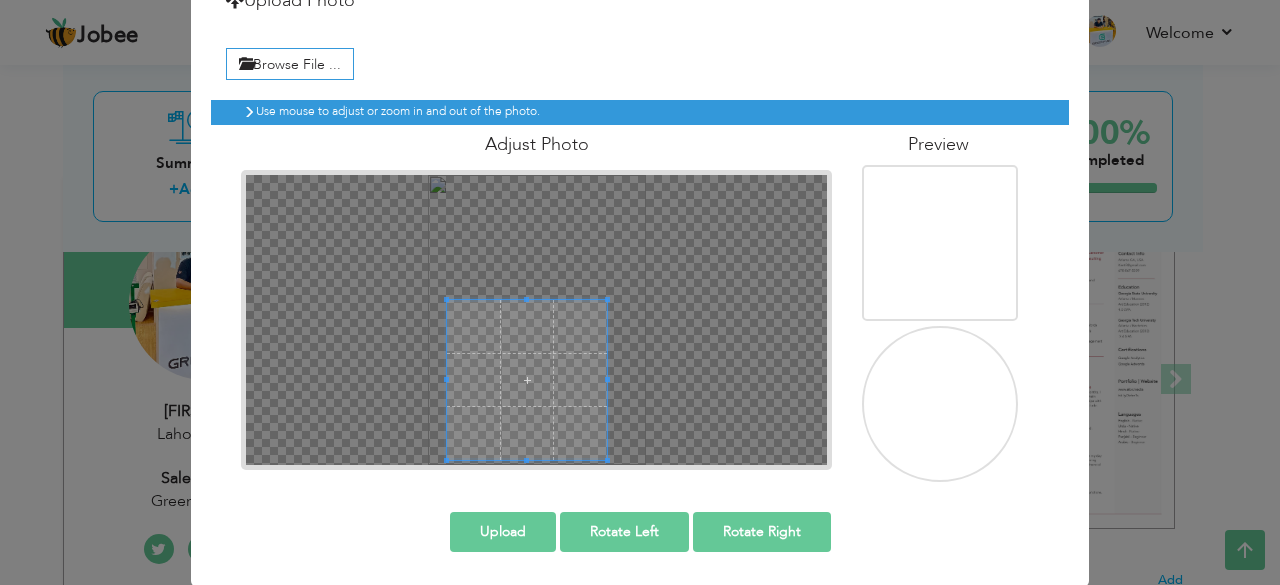 click at bounding box center (527, 380) 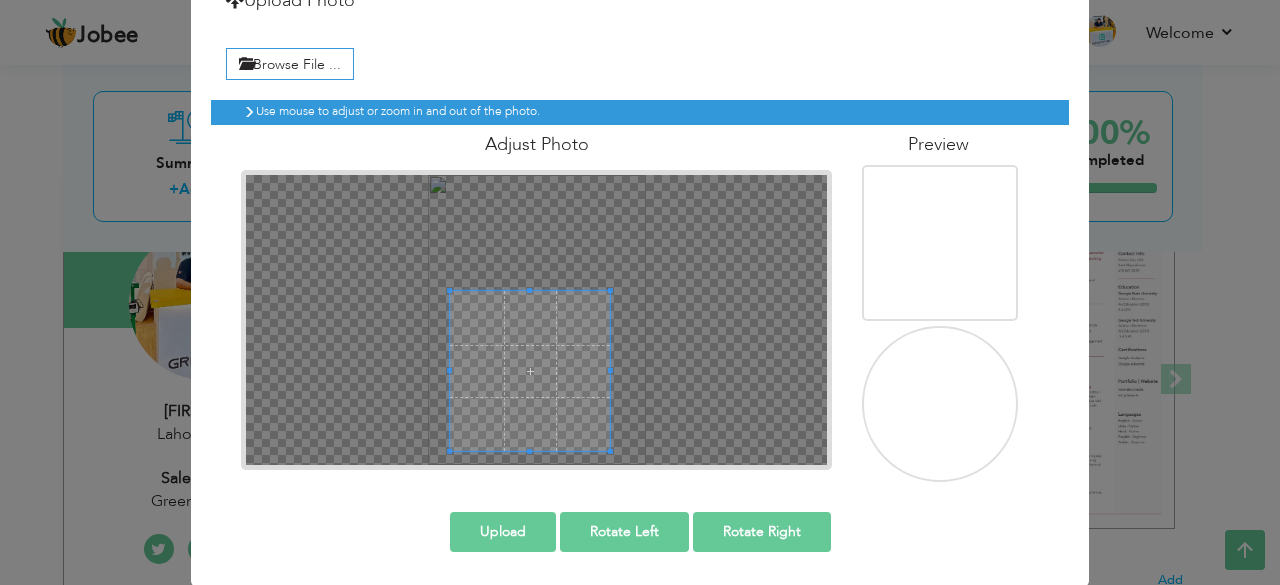 click at bounding box center (530, 371) 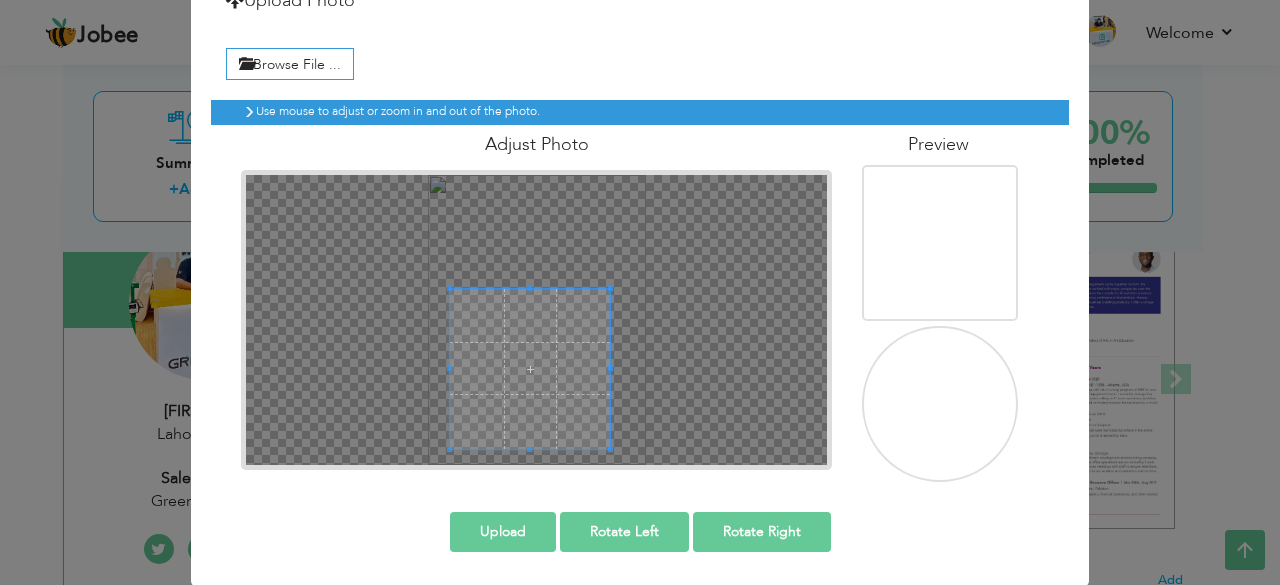 click at bounding box center [530, 369] 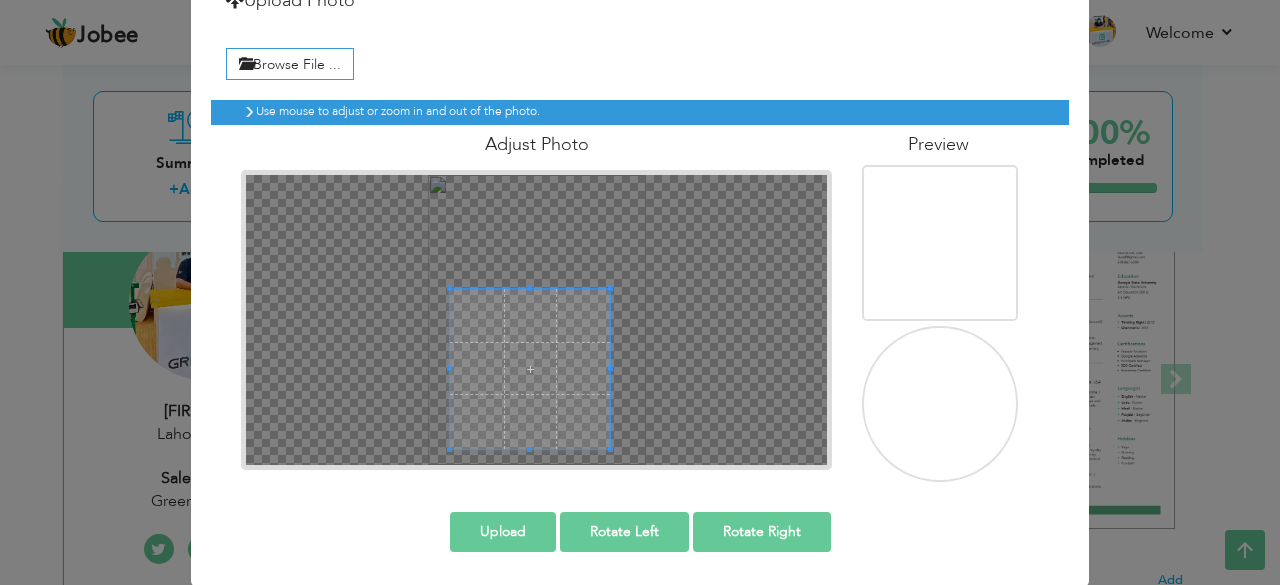 click at bounding box center [948, 357] 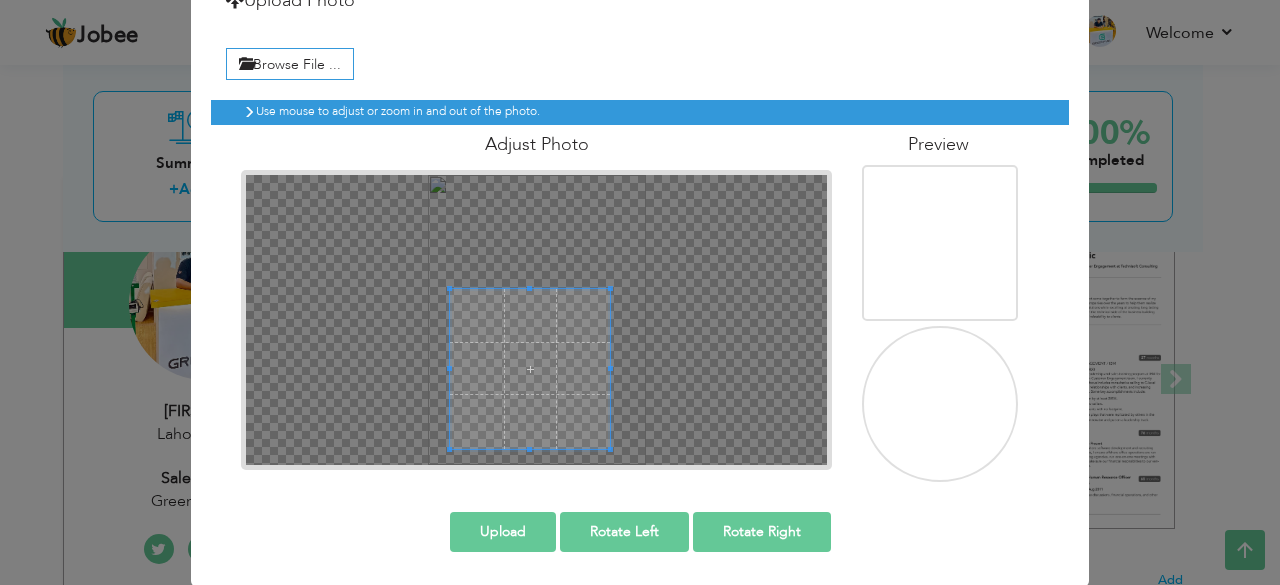 click on "Upload" at bounding box center (503, 532) 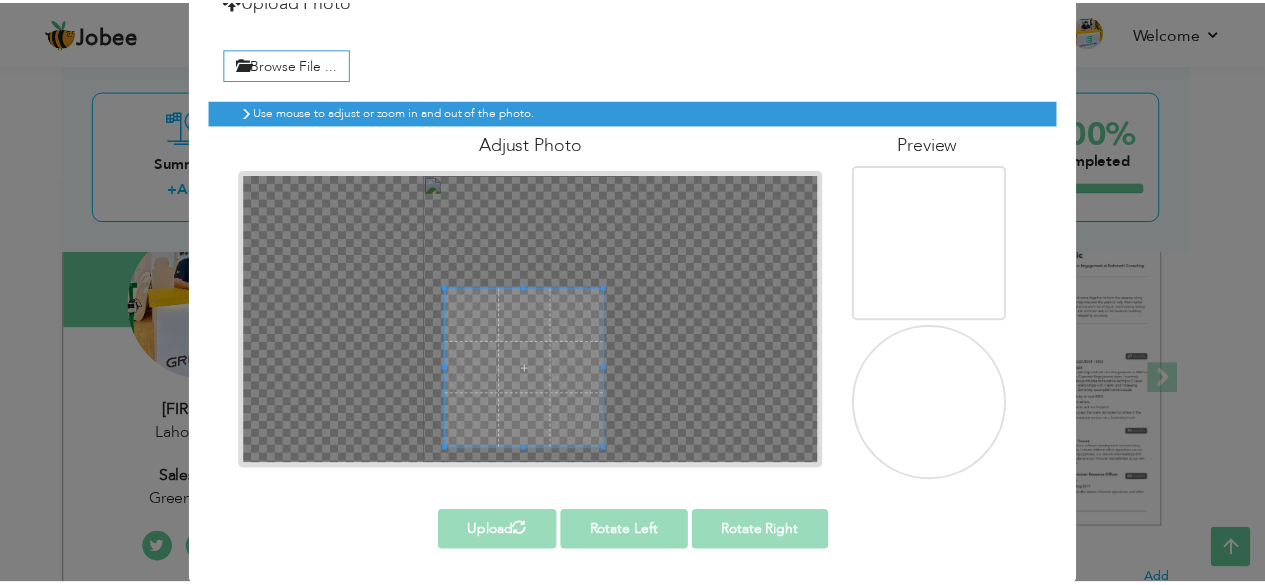 scroll, scrollTop: 0, scrollLeft: 0, axis: both 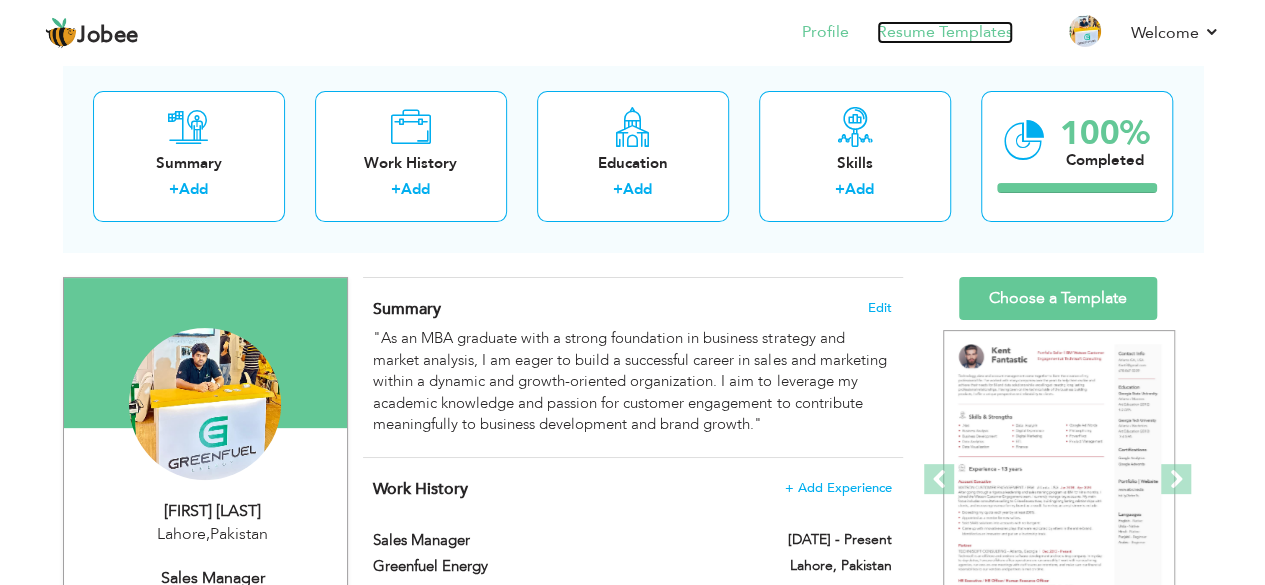 click on "Resume Templates" at bounding box center [945, 32] 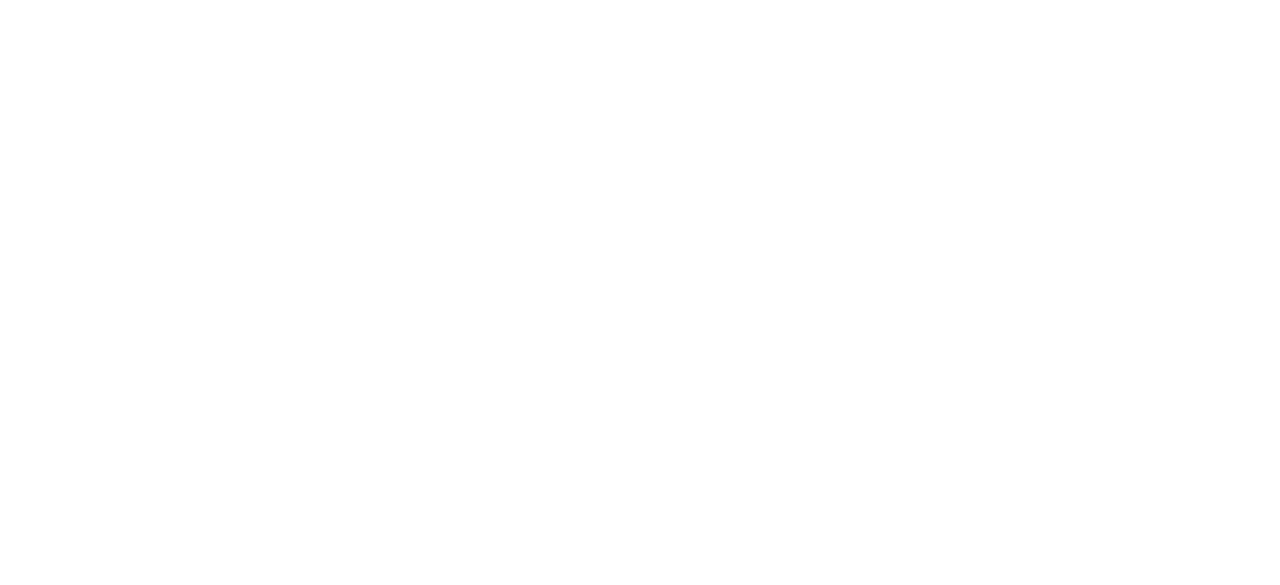 scroll, scrollTop: 0, scrollLeft: 0, axis: both 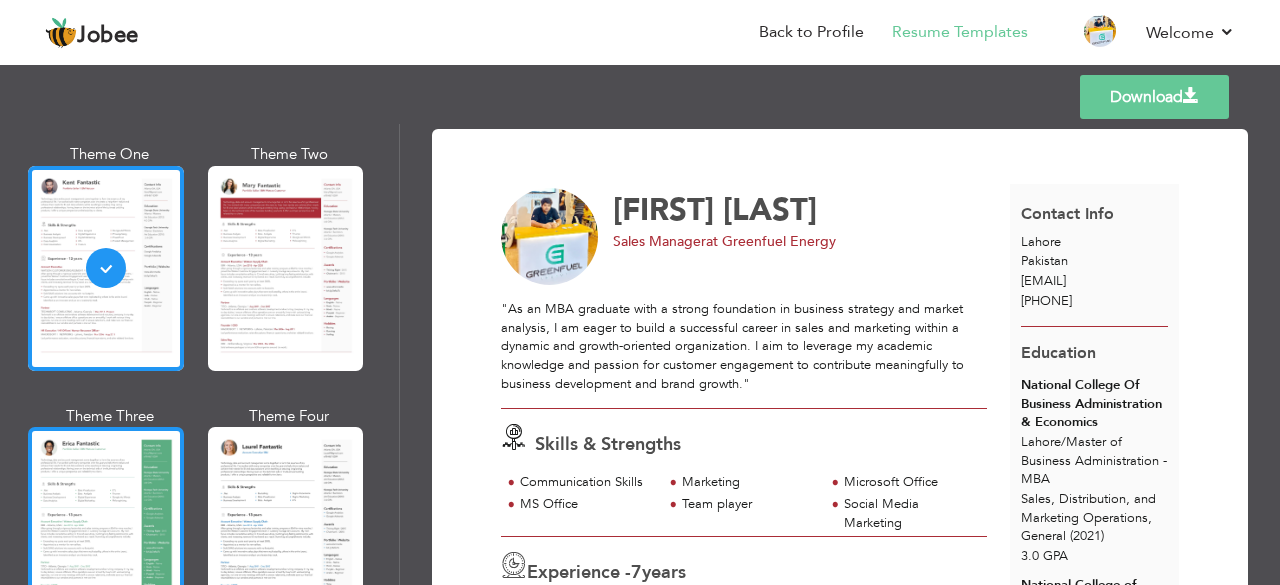 click at bounding box center [106, 529] 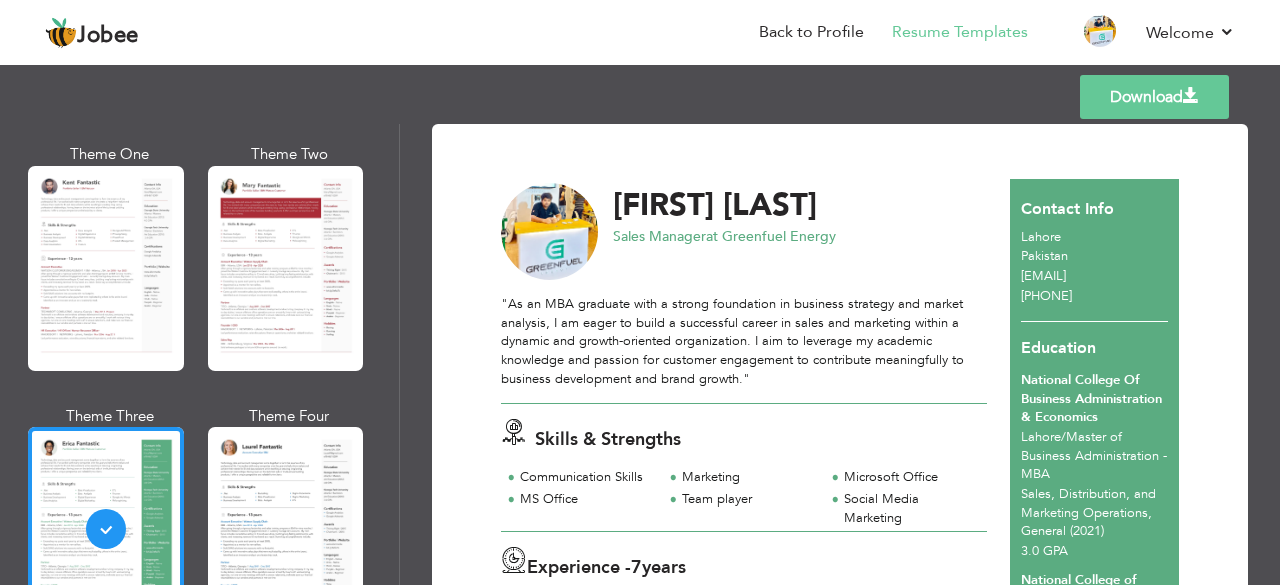 scroll, scrollTop: 0, scrollLeft: 0, axis: both 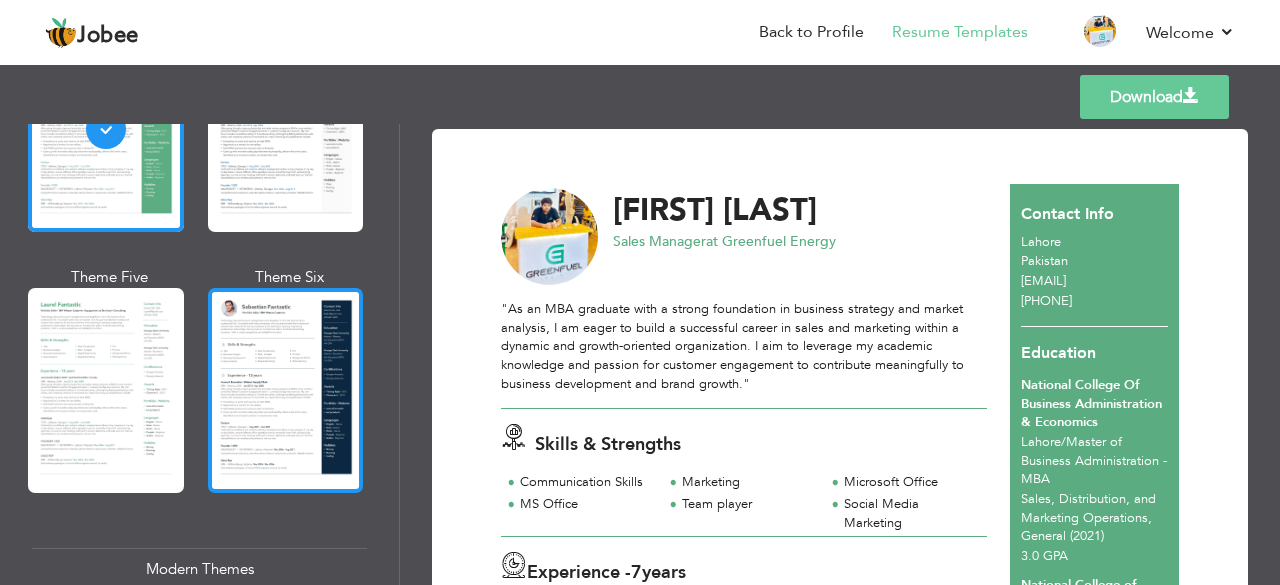 click at bounding box center [286, 390] 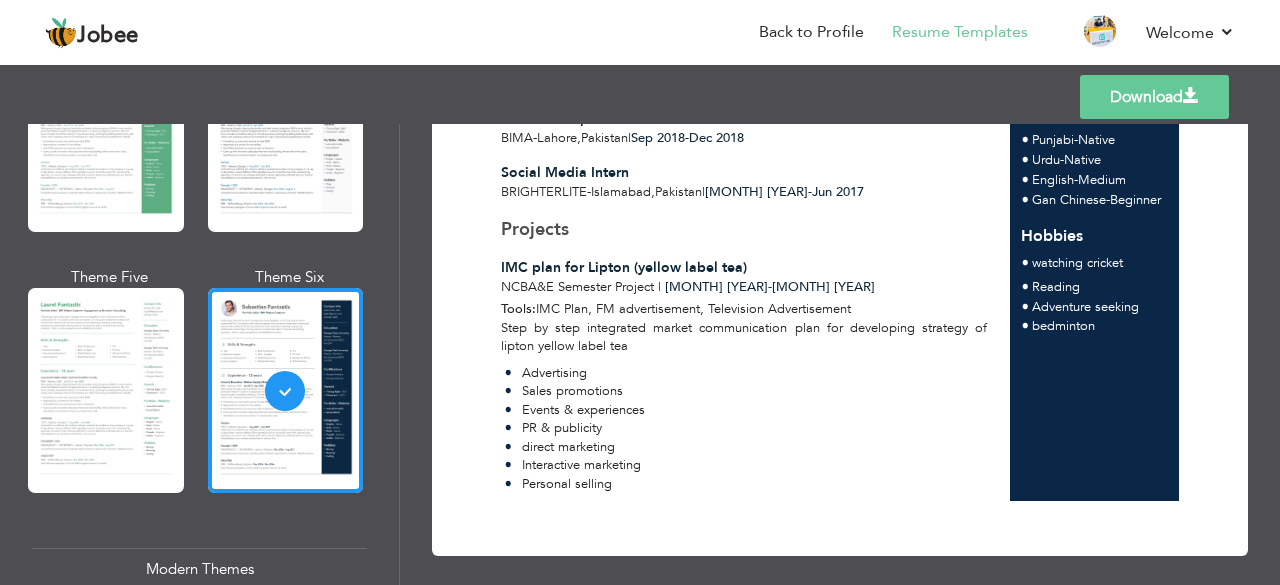 scroll, scrollTop: 937, scrollLeft: 0, axis: vertical 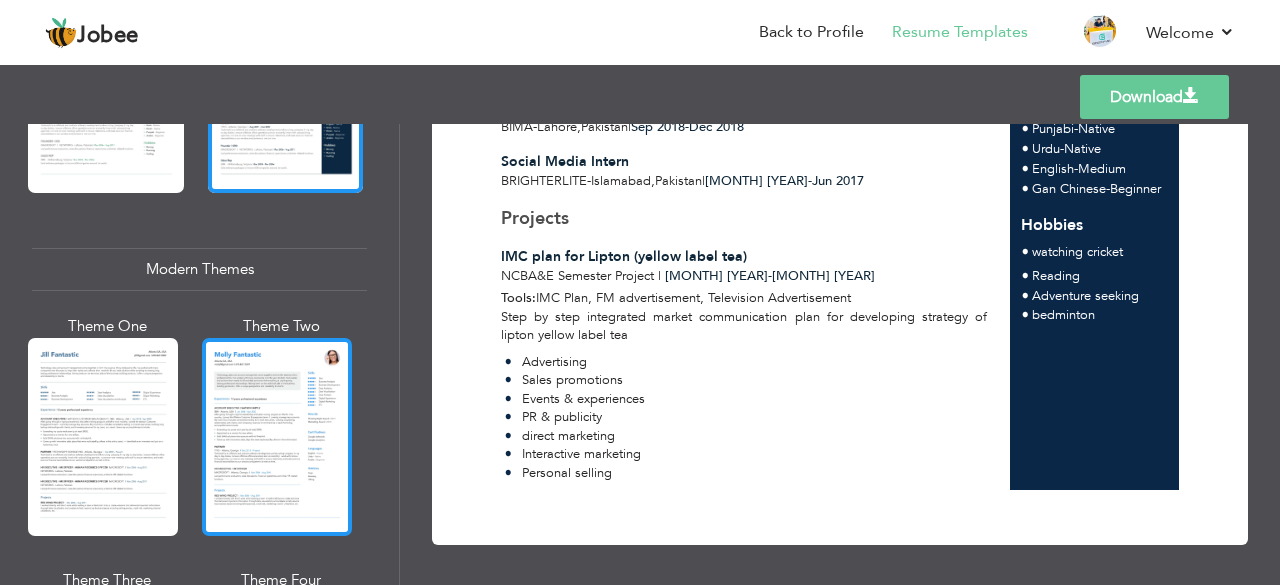 click at bounding box center [277, 437] 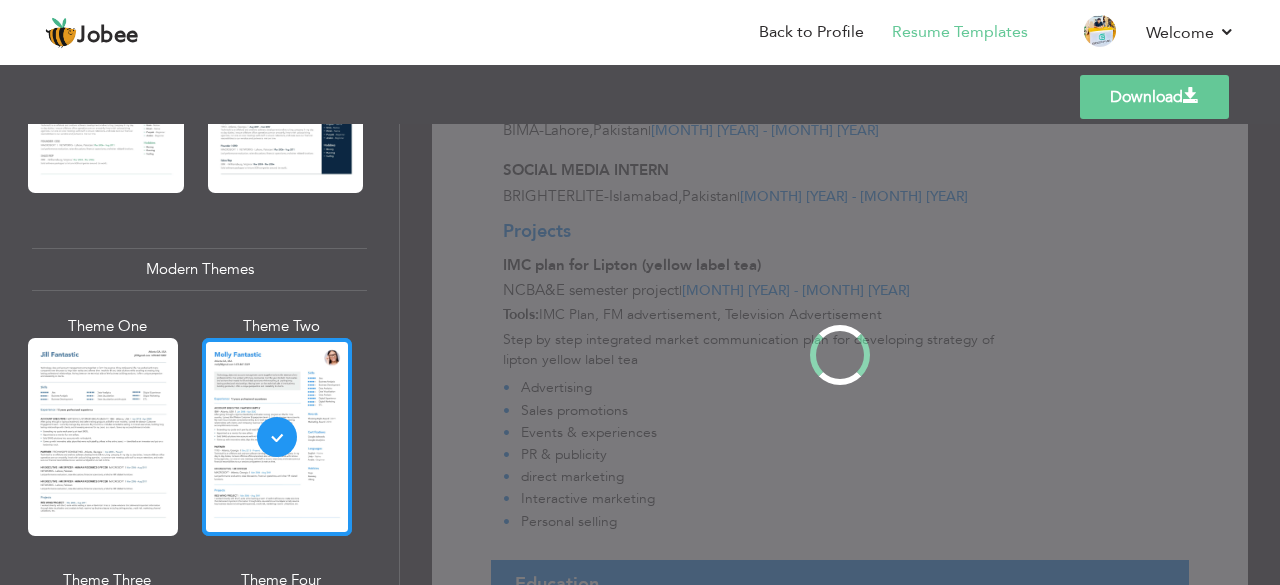 scroll, scrollTop: 0, scrollLeft: 0, axis: both 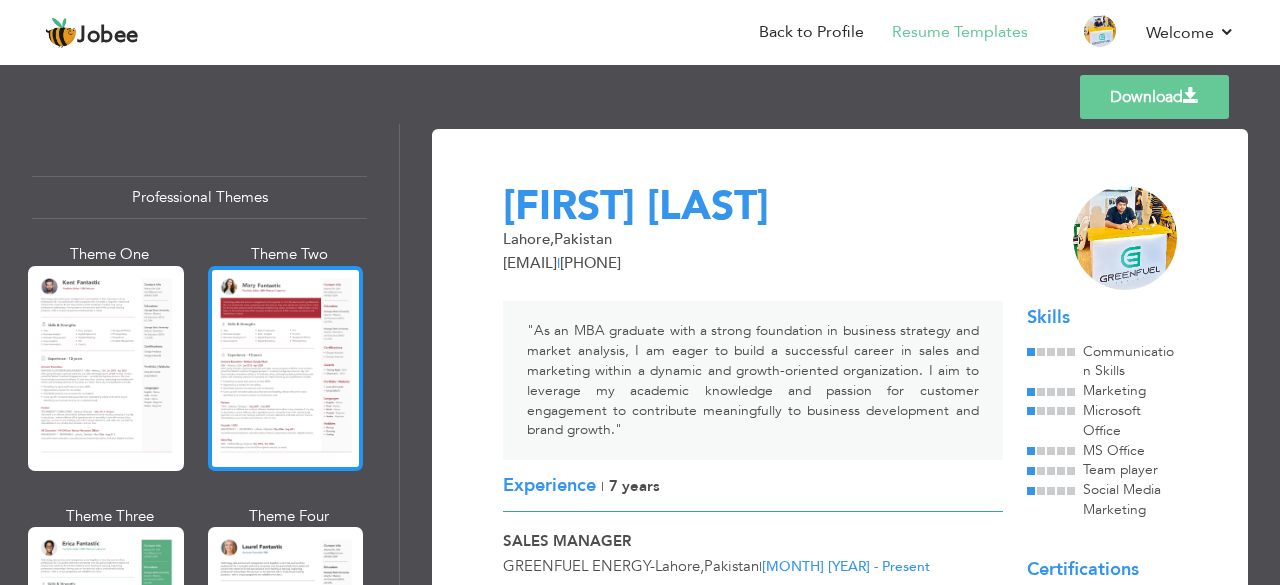 click at bounding box center (286, 368) 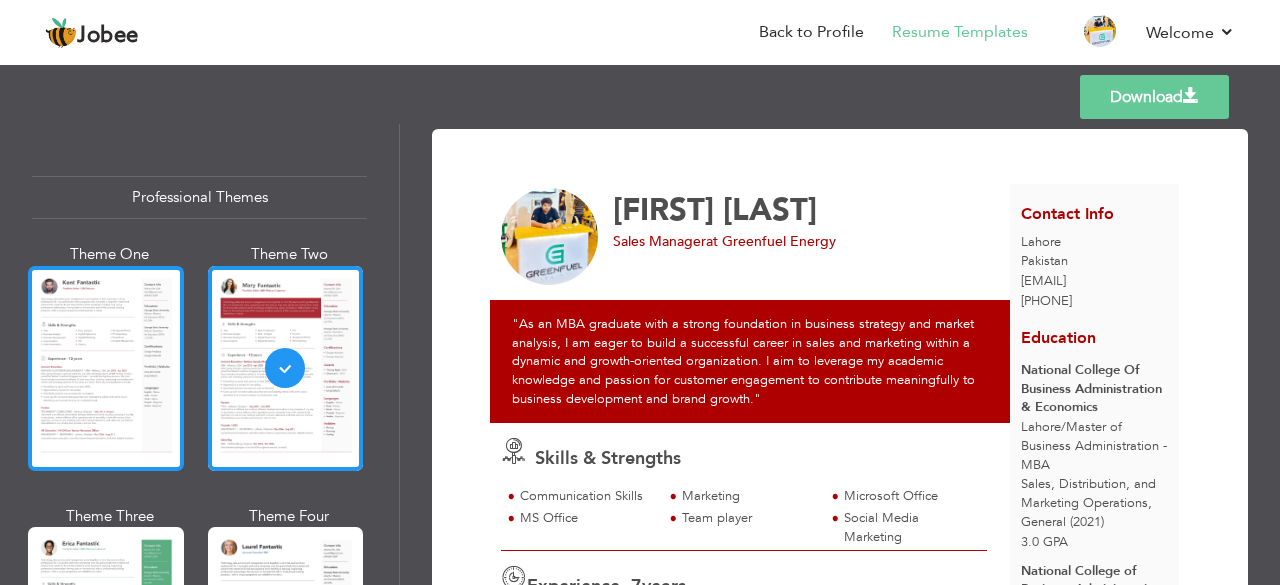 click at bounding box center [106, 368] 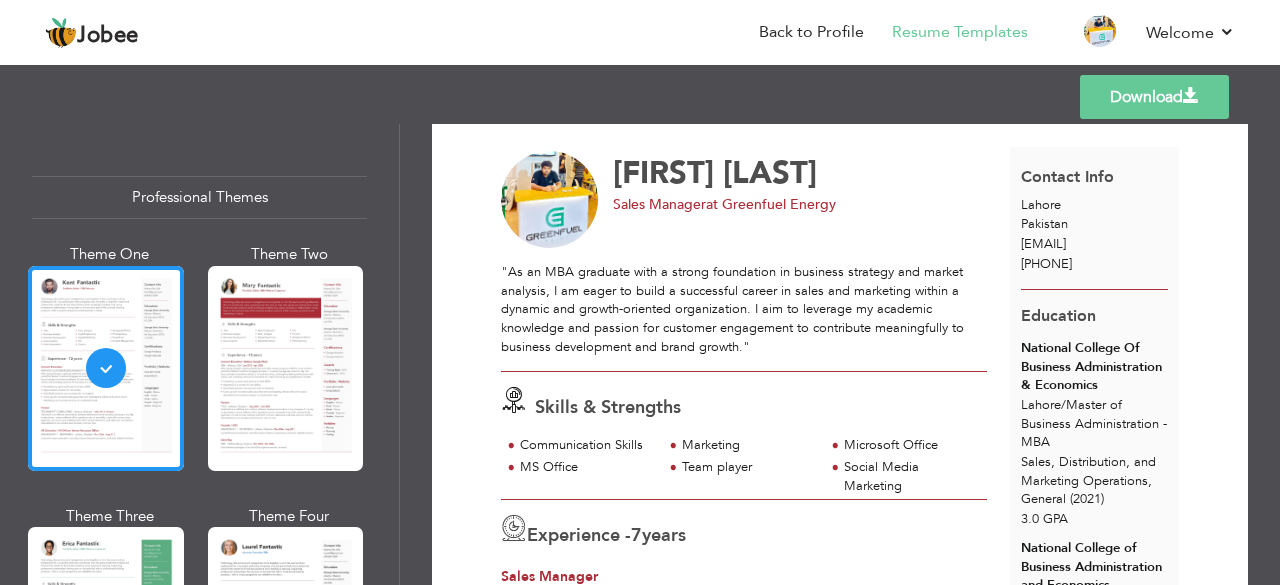 scroll, scrollTop: 0, scrollLeft: 0, axis: both 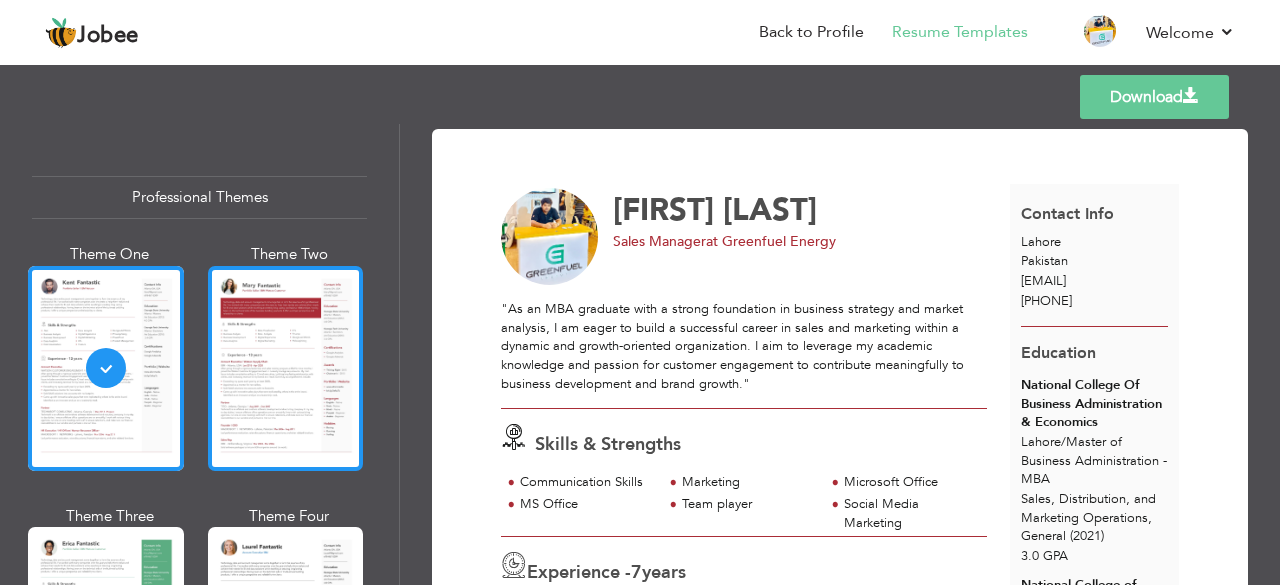 click at bounding box center [286, 368] 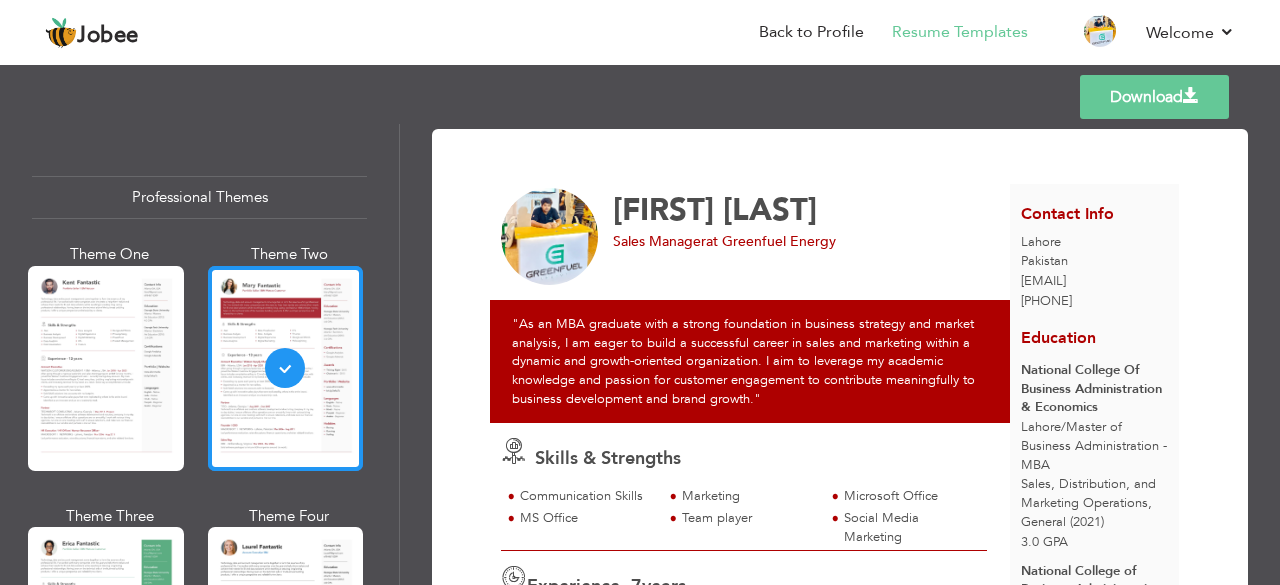 scroll, scrollTop: 200, scrollLeft: 0, axis: vertical 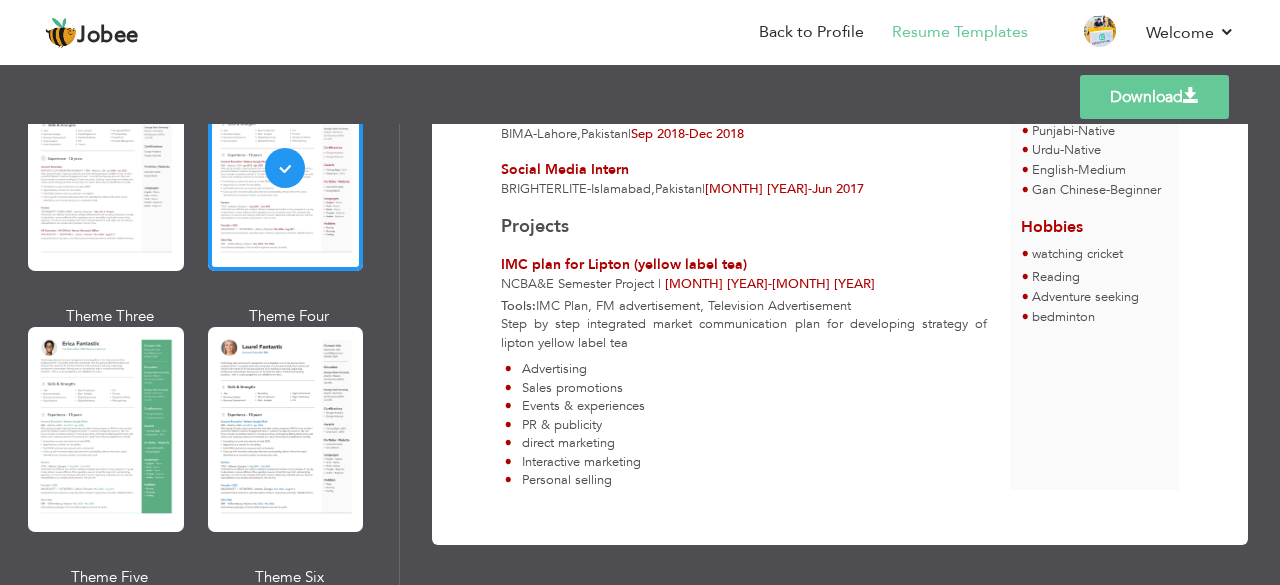 click on "Download" at bounding box center (1154, 97) 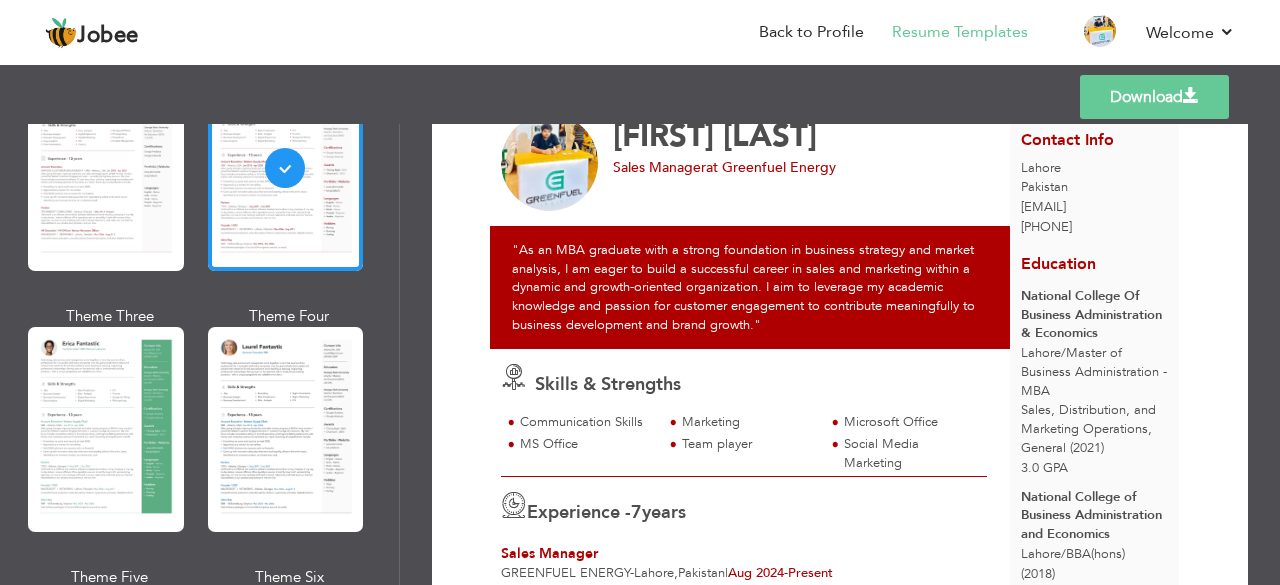 scroll, scrollTop: 0, scrollLeft: 0, axis: both 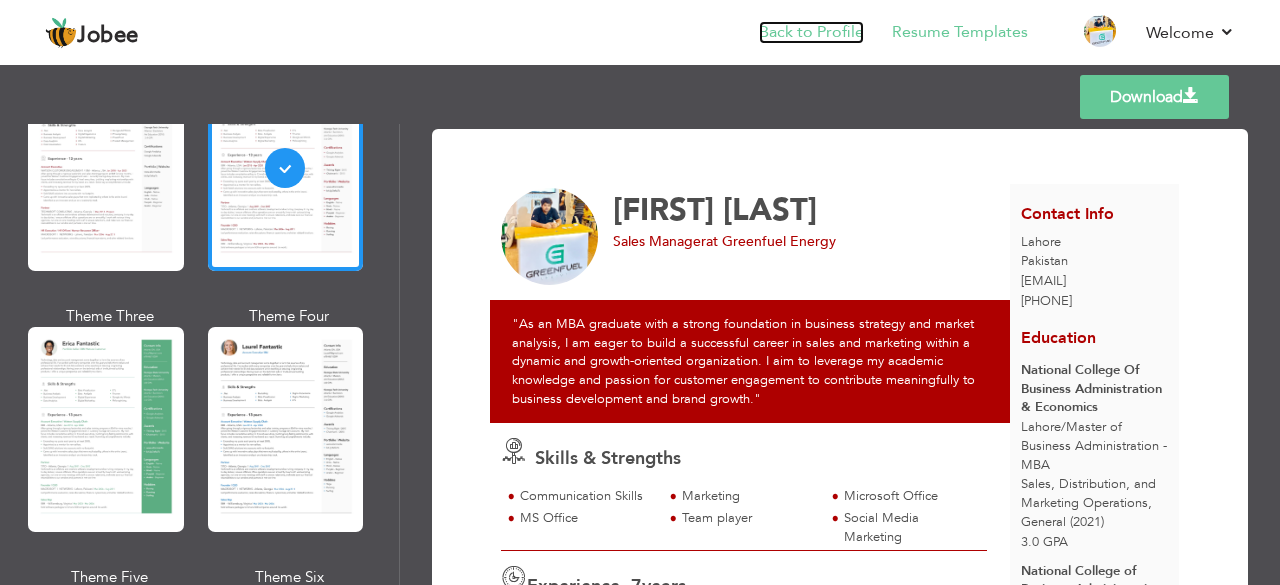 click on "Back to Profile" at bounding box center (811, 32) 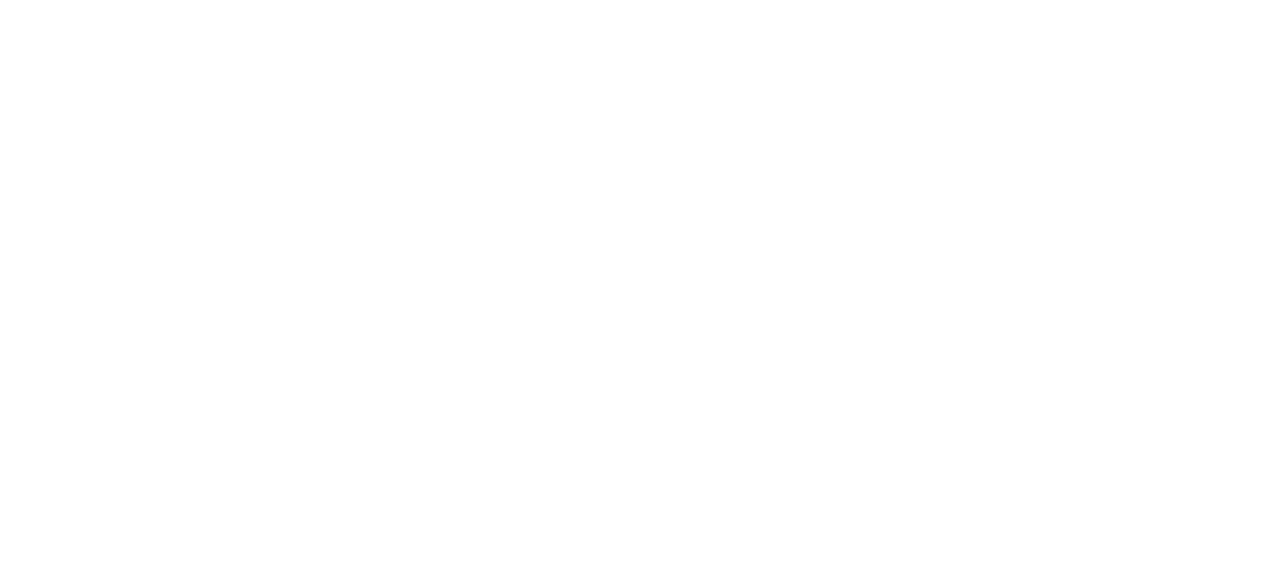 scroll, scrollTop: 0, scrollLeft: 0, axis: both 